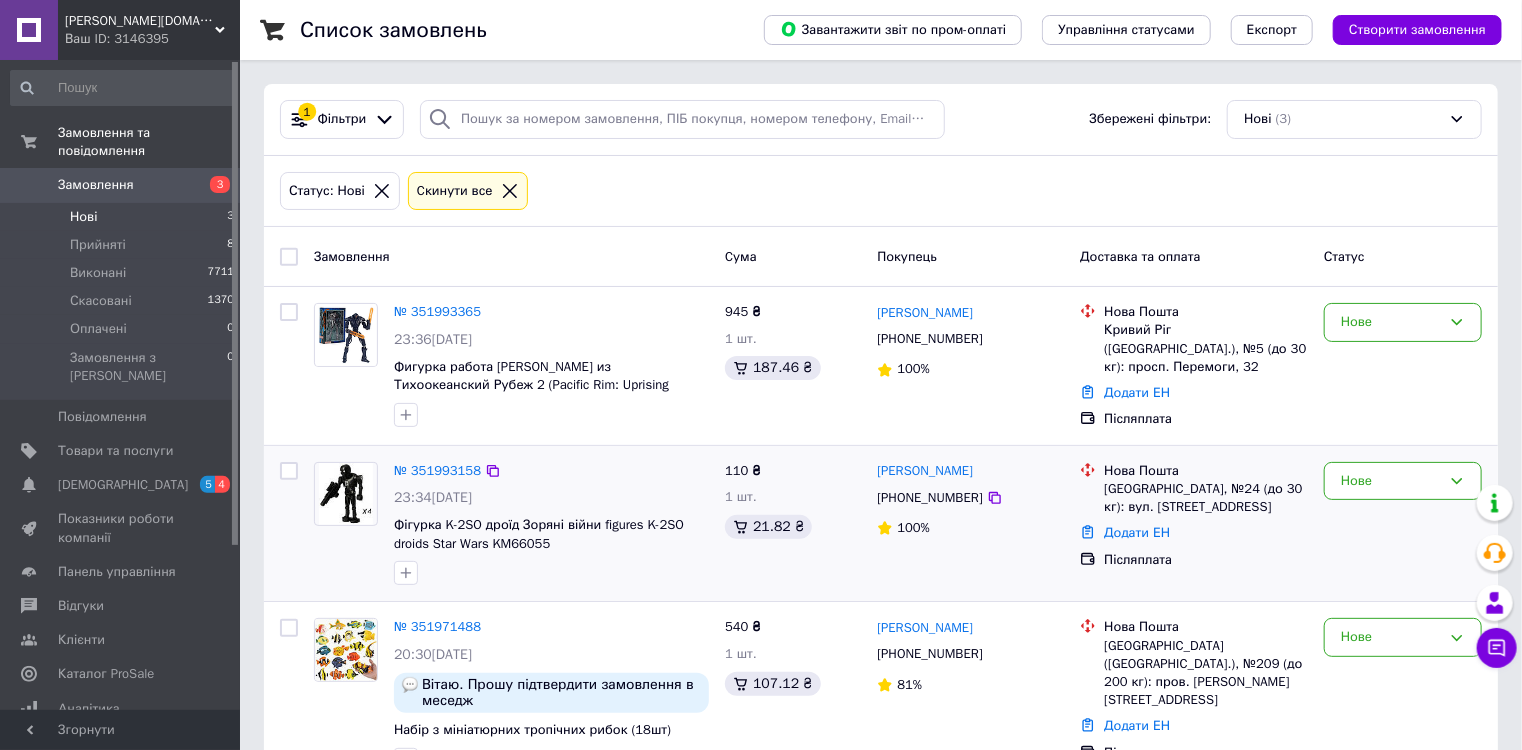 scroll, scrollTop: 60, scrollLeft: 0, axis: vertical 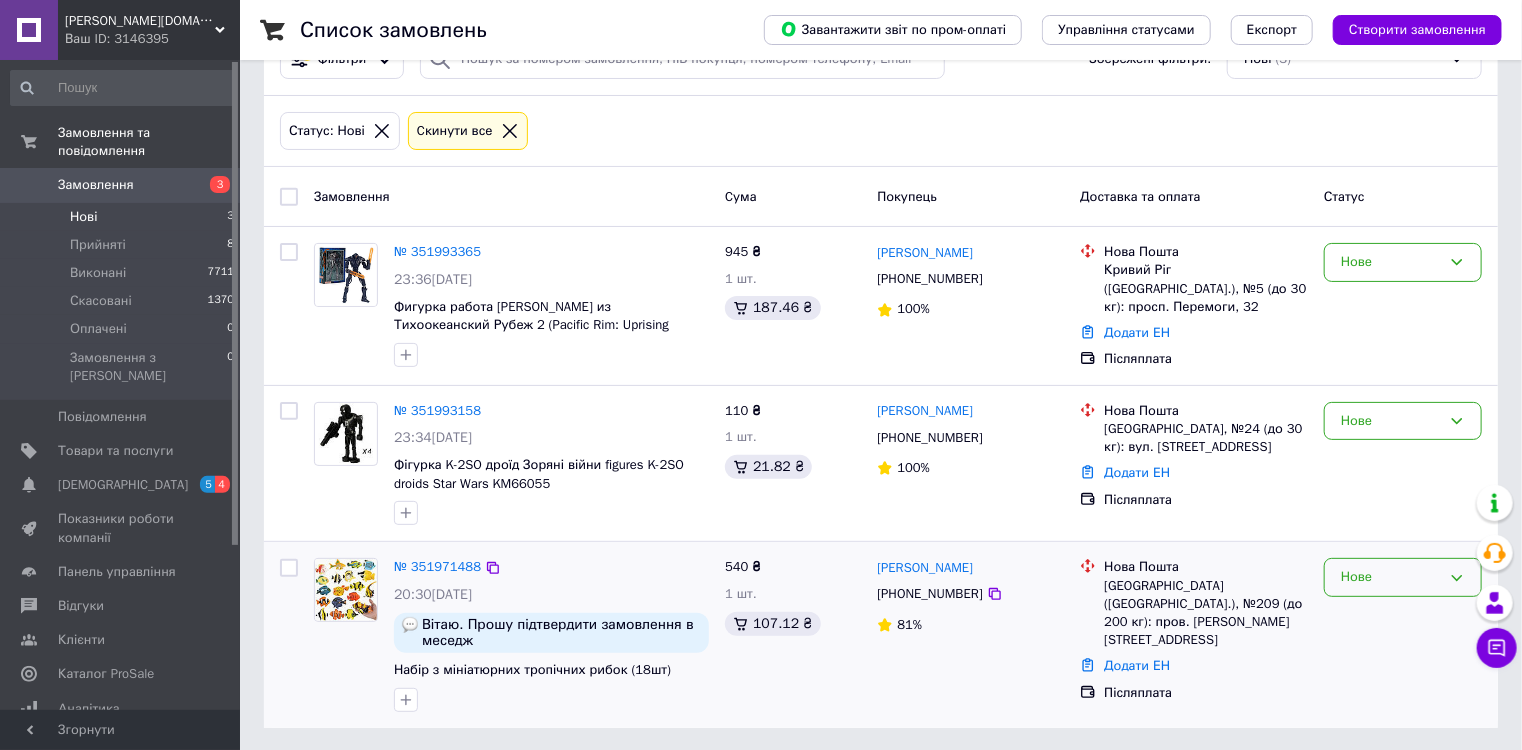 click 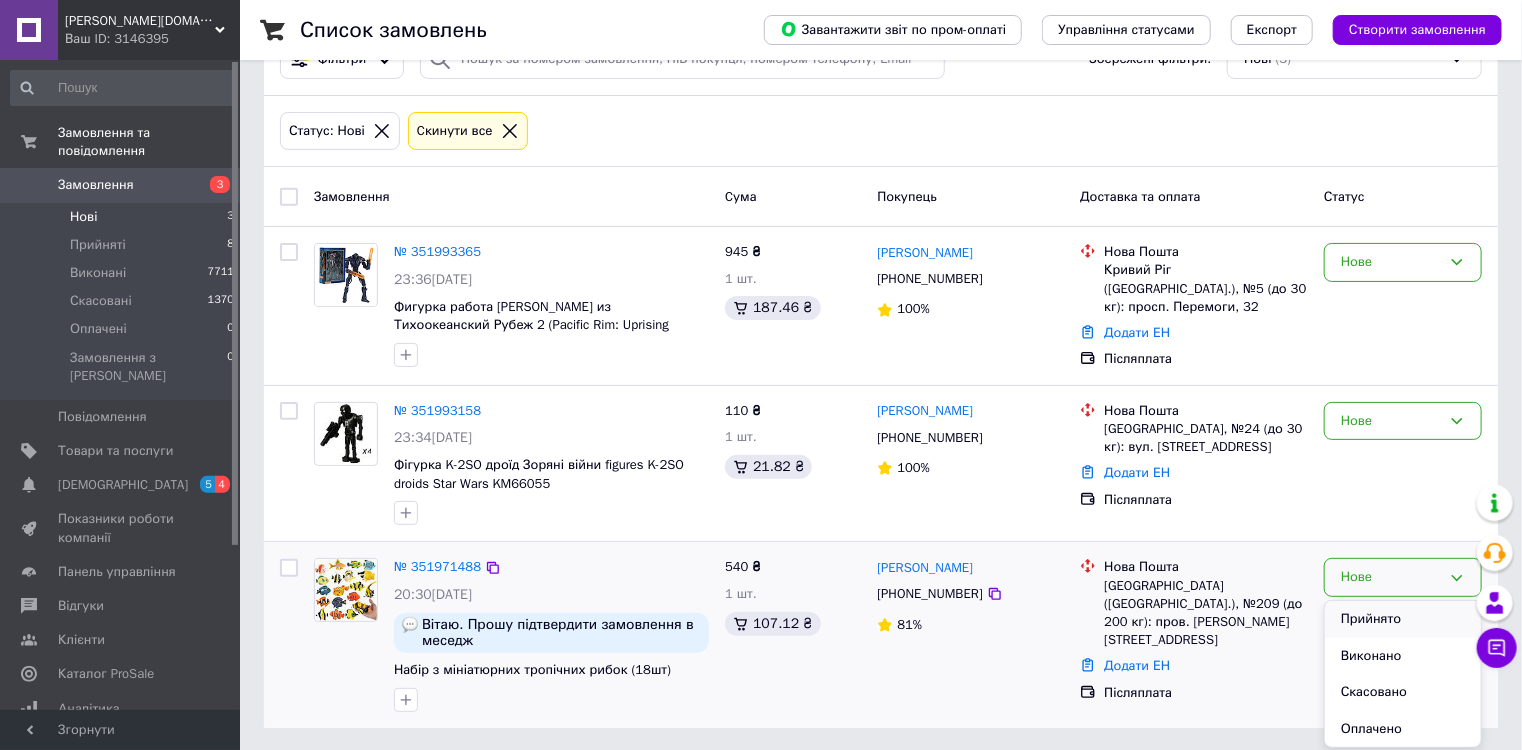 click on "Прийнято" at bounding box center [1403, 619] 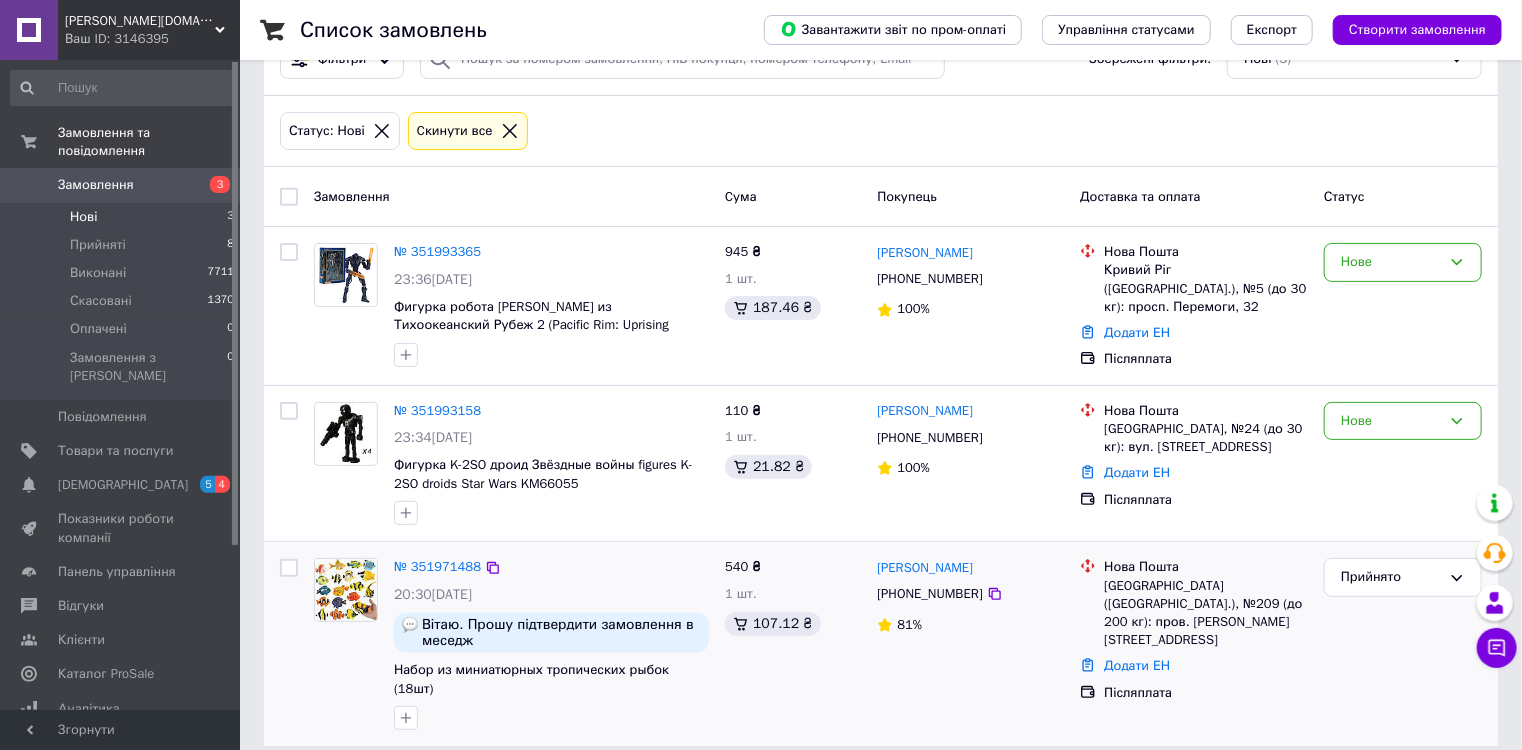 click 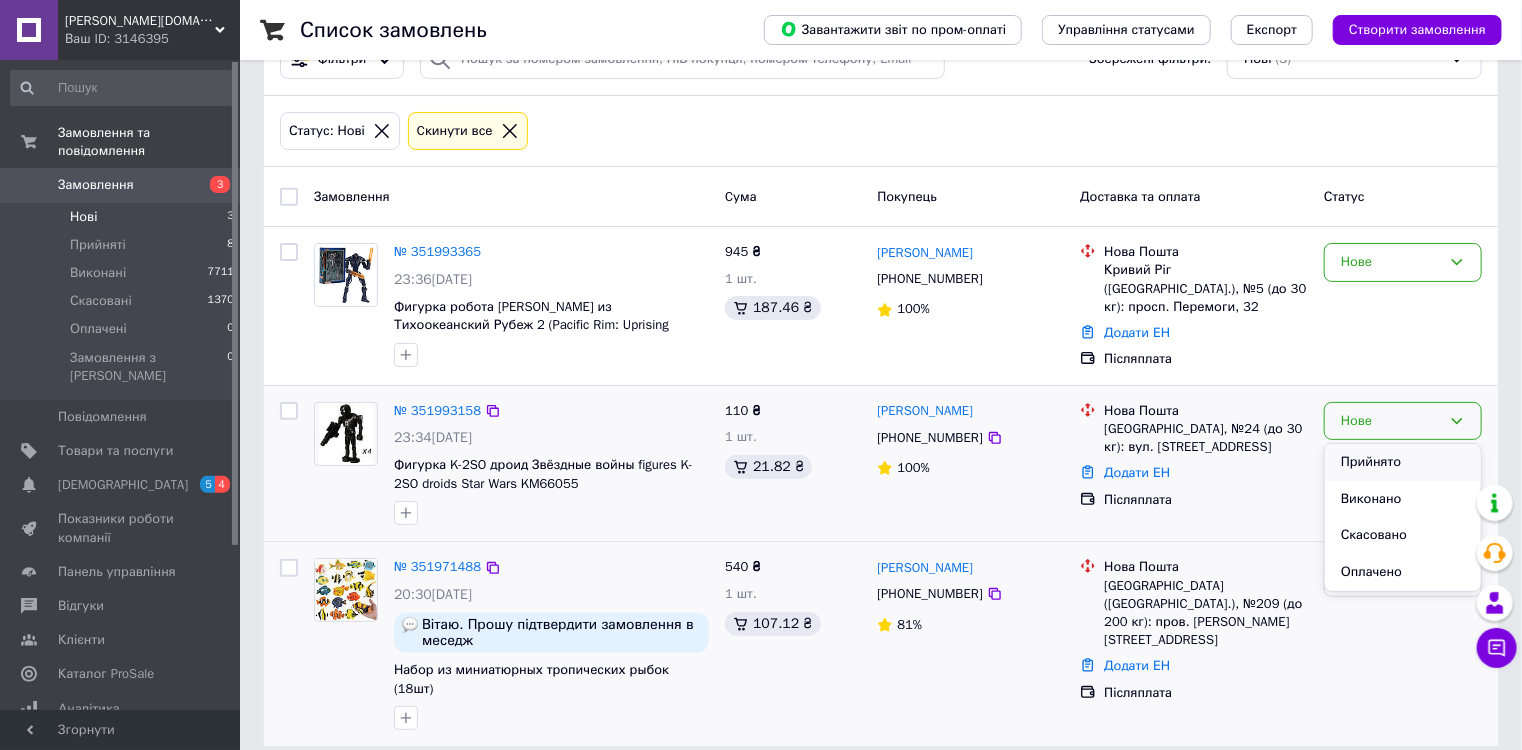 click on "Прийнято" at bounding box center [1403, 462] 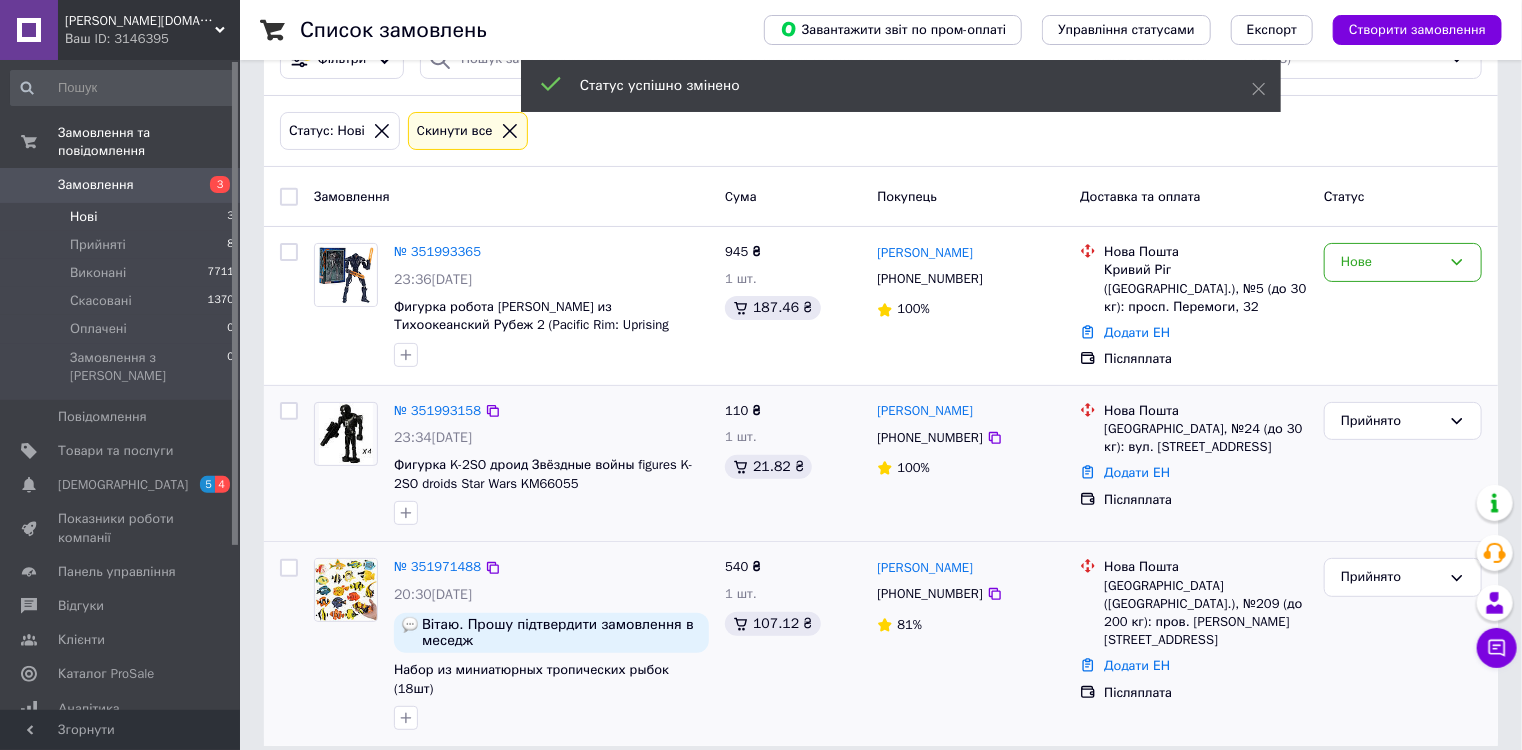 click 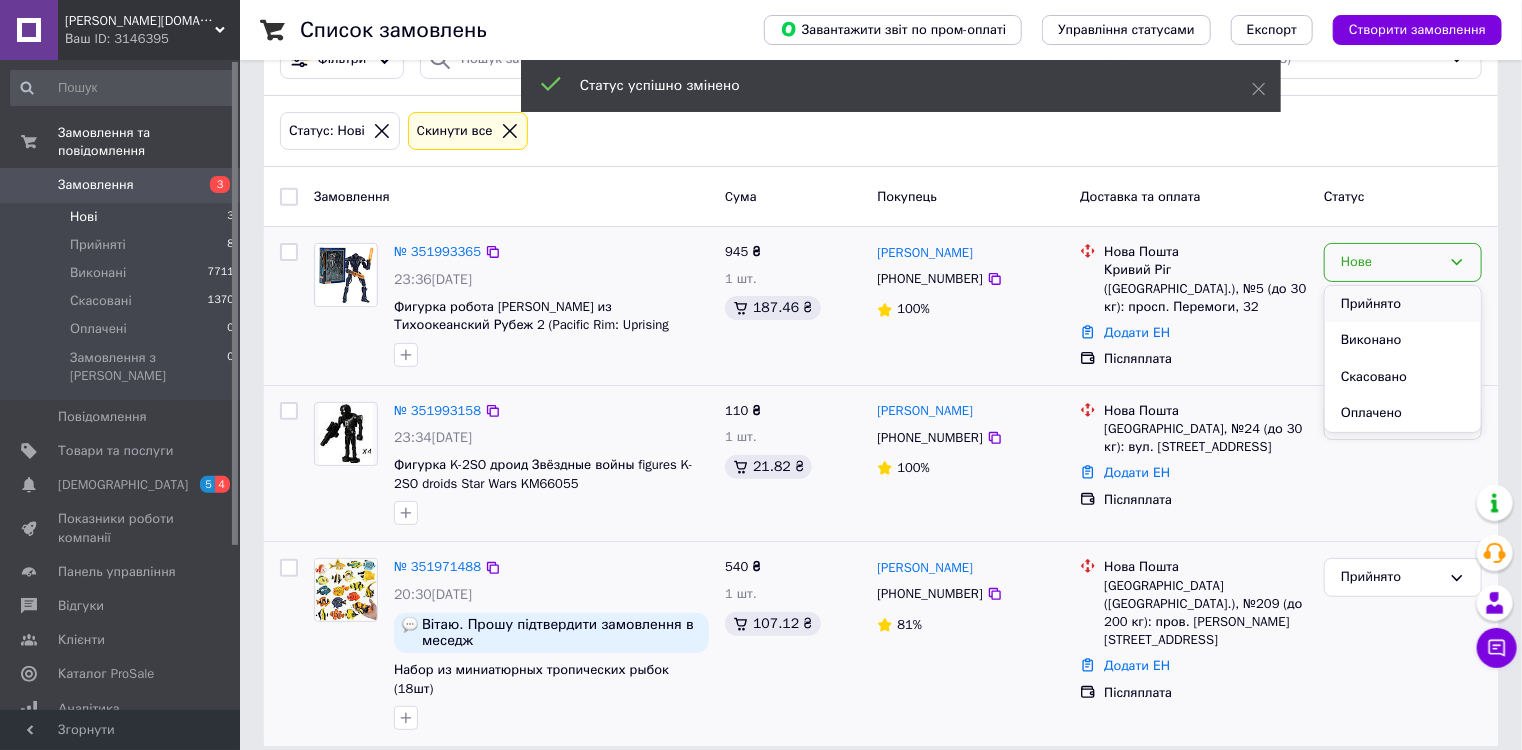 click on "Прийнято" at bounding box center (1403, 304) 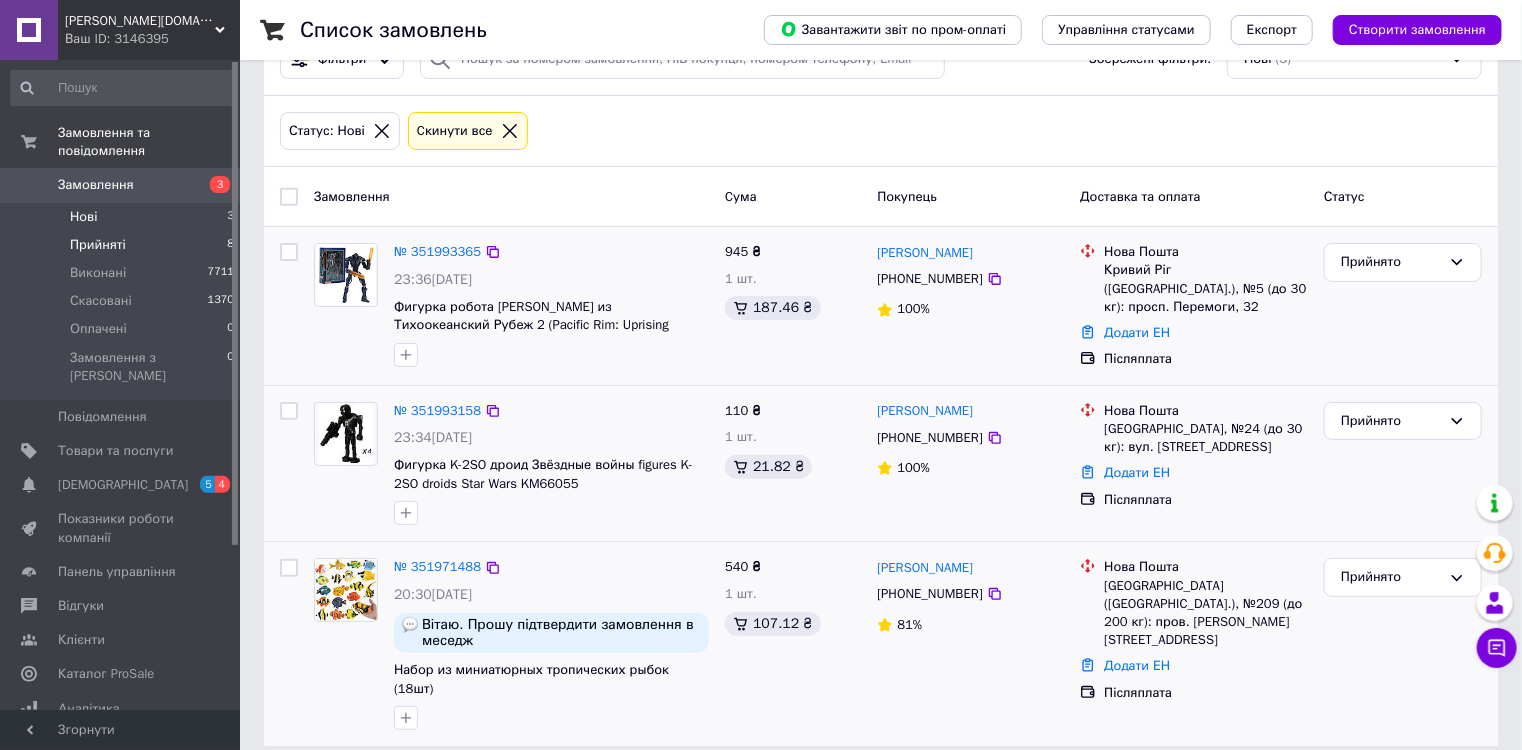 click on "Прийняті 8" at bounding box center (123, 245) 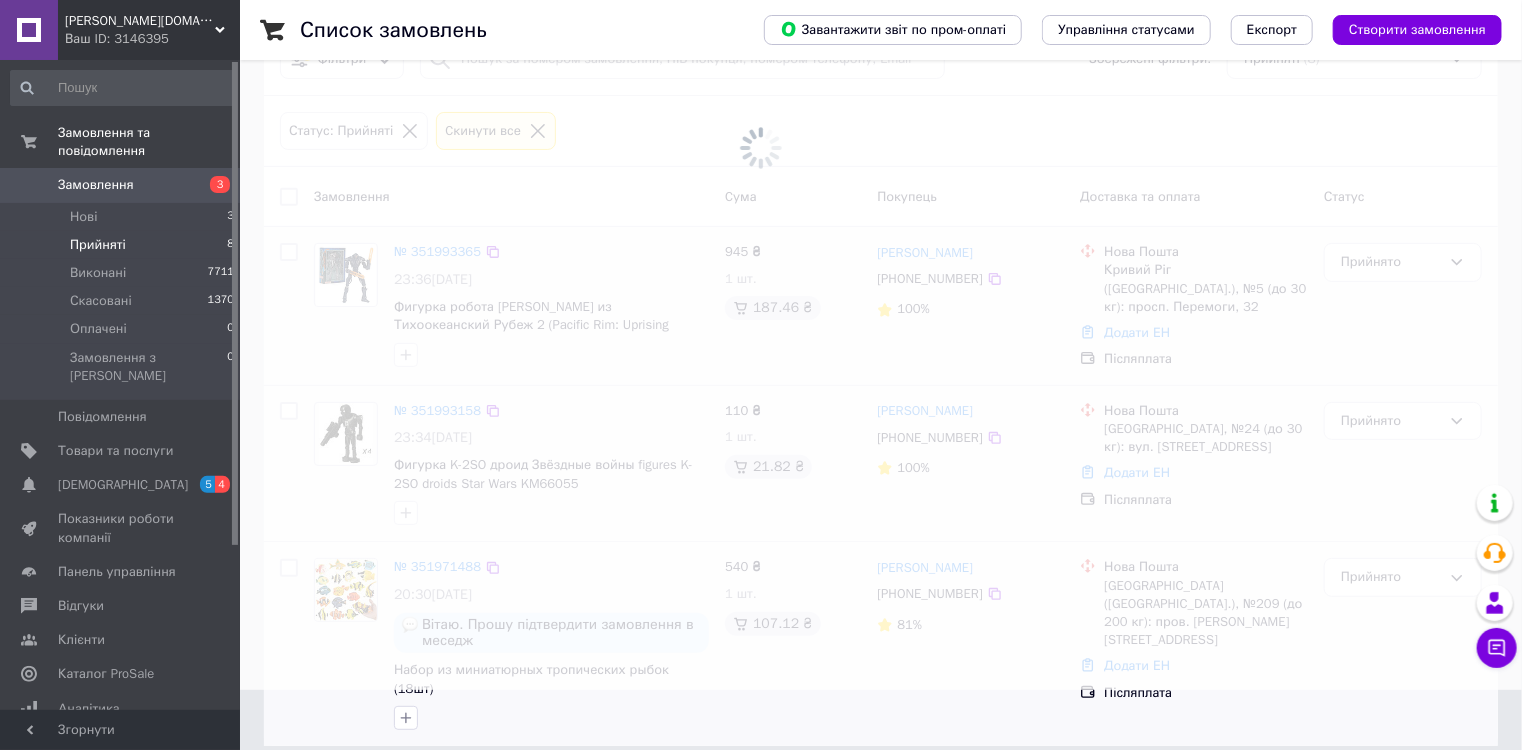 scroll, scrollTop: 0, scrollLeft: 0, axis: both 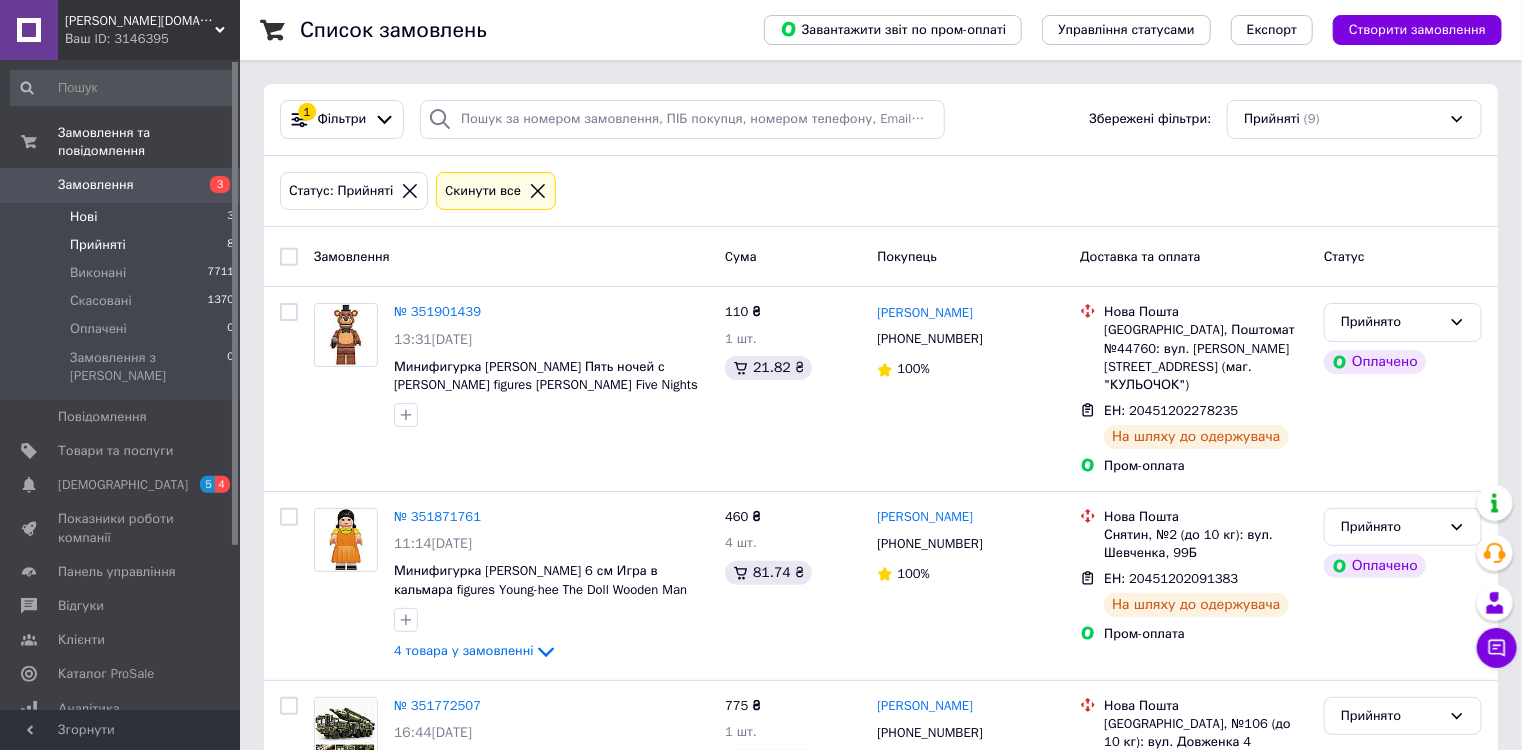 click on "Нові 3" at bounding box center [123, 217] 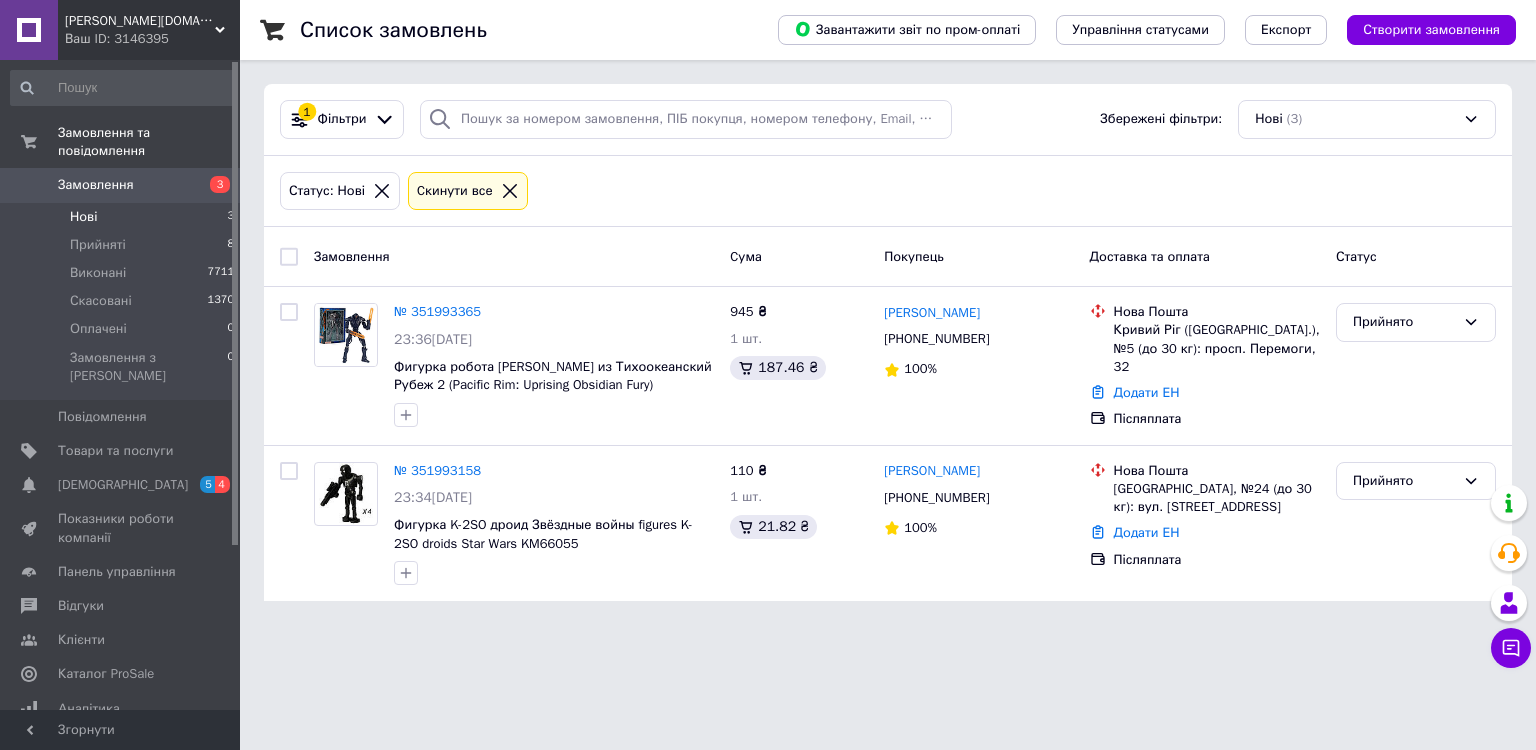 click 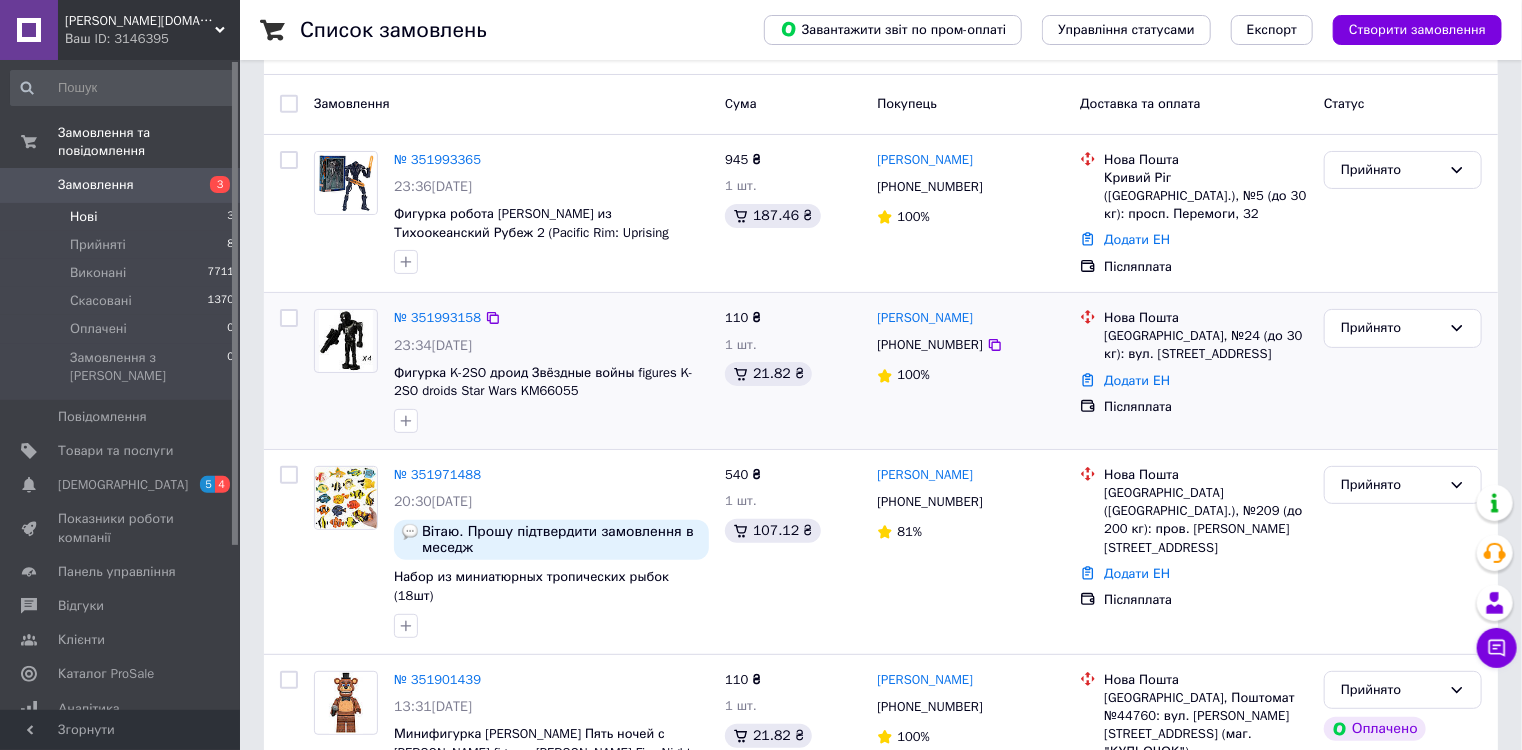 scroll, scrollTop: 80, scrollLeft: 0, axis: vertical 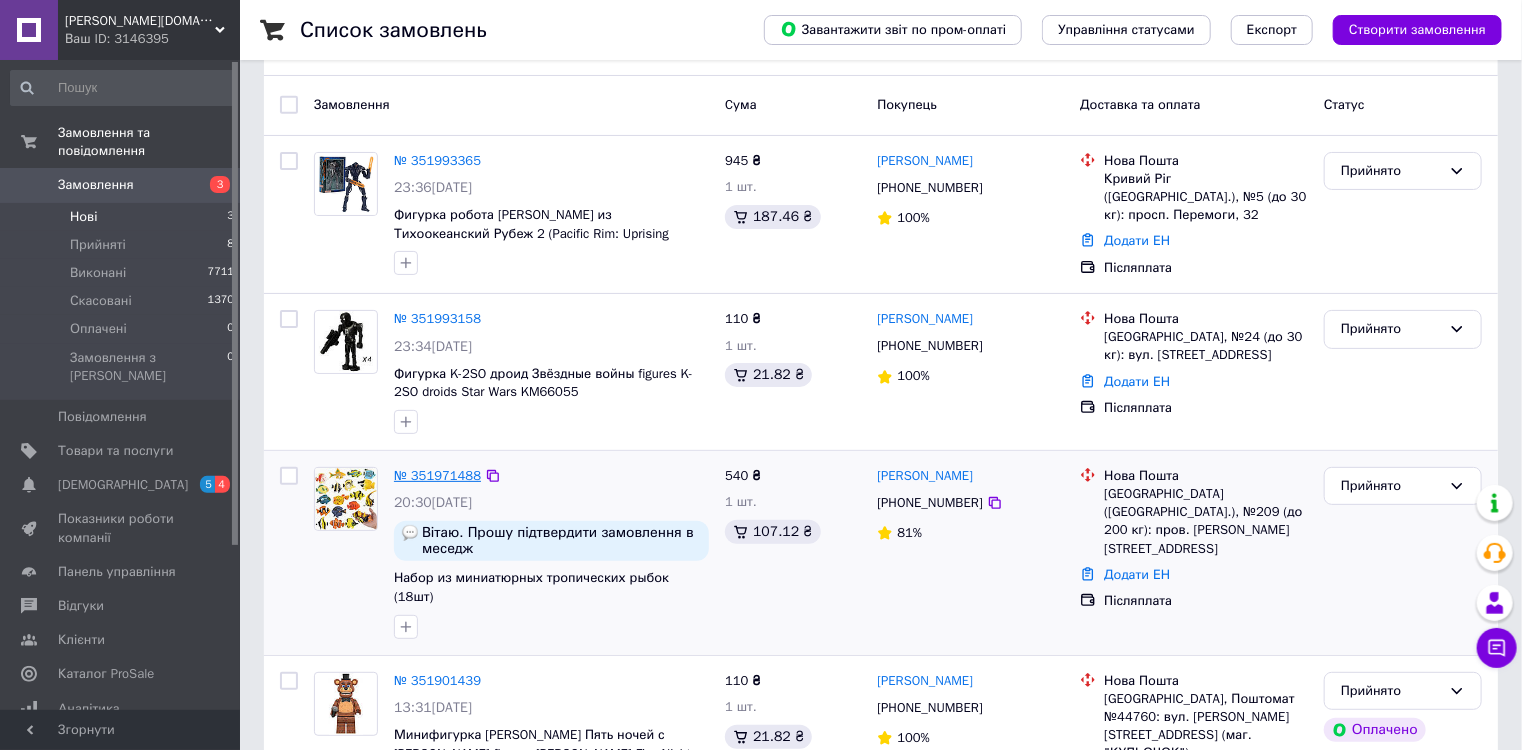 click on "№ 351971488" at bounding box center (437, 475) 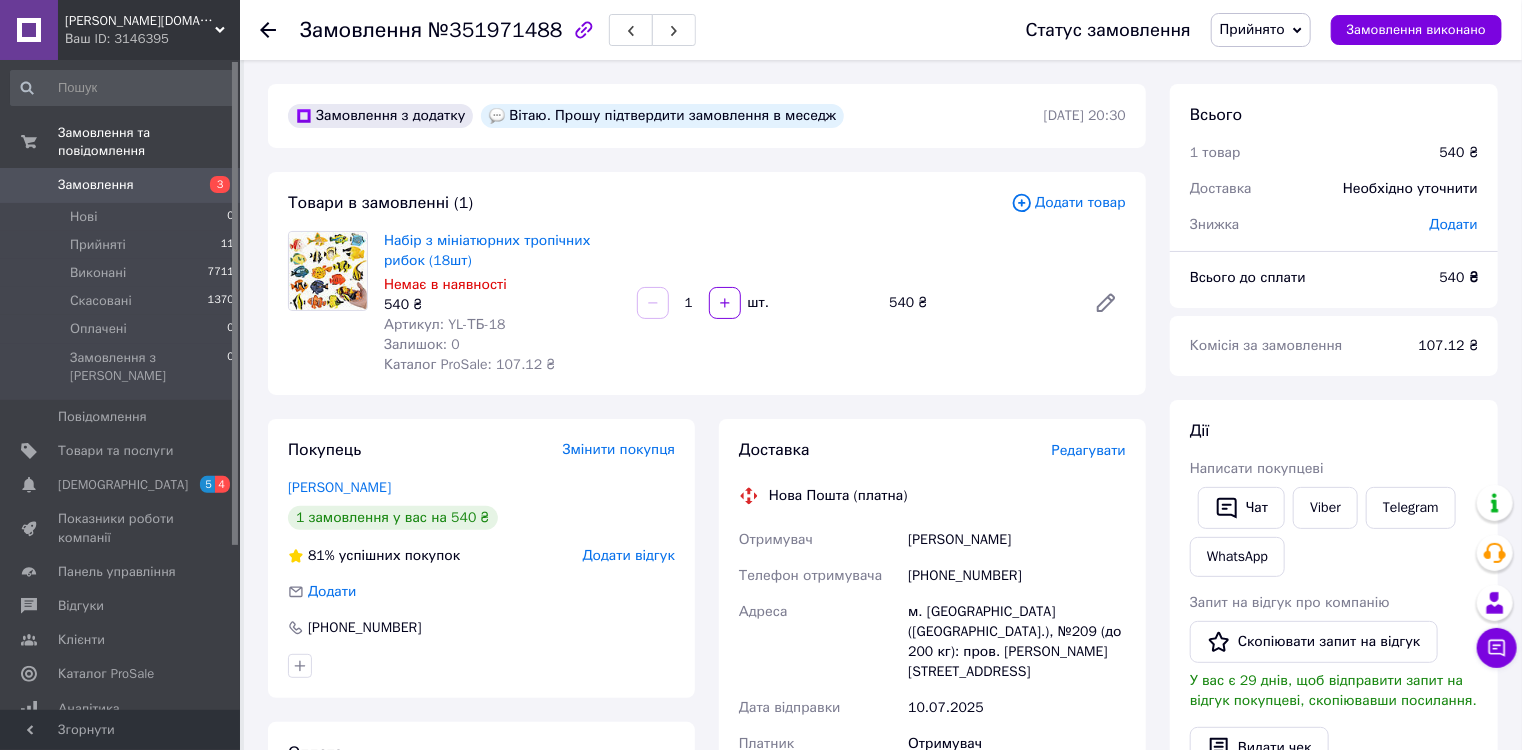 click 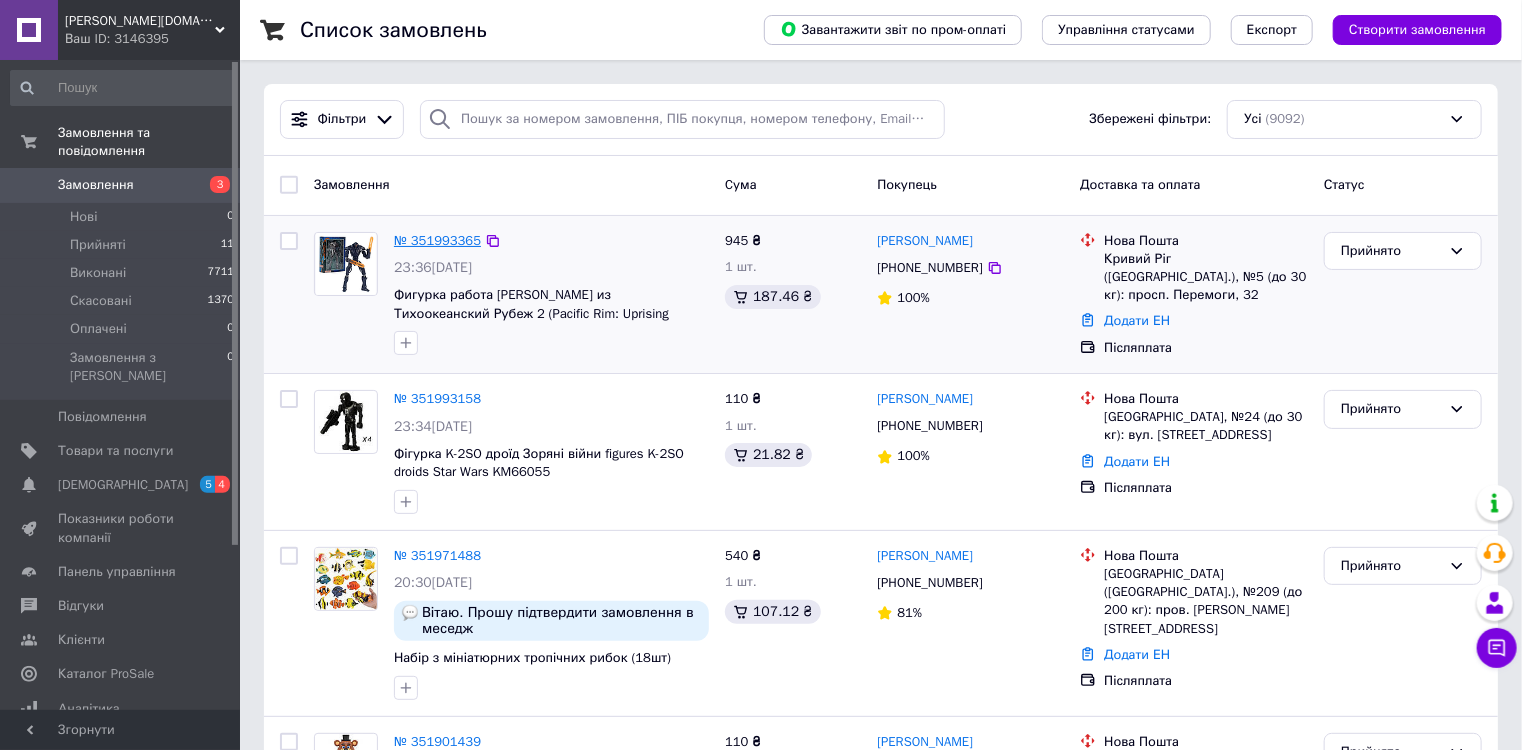 click on "№ 351993365" at bounding box center (437, 240) 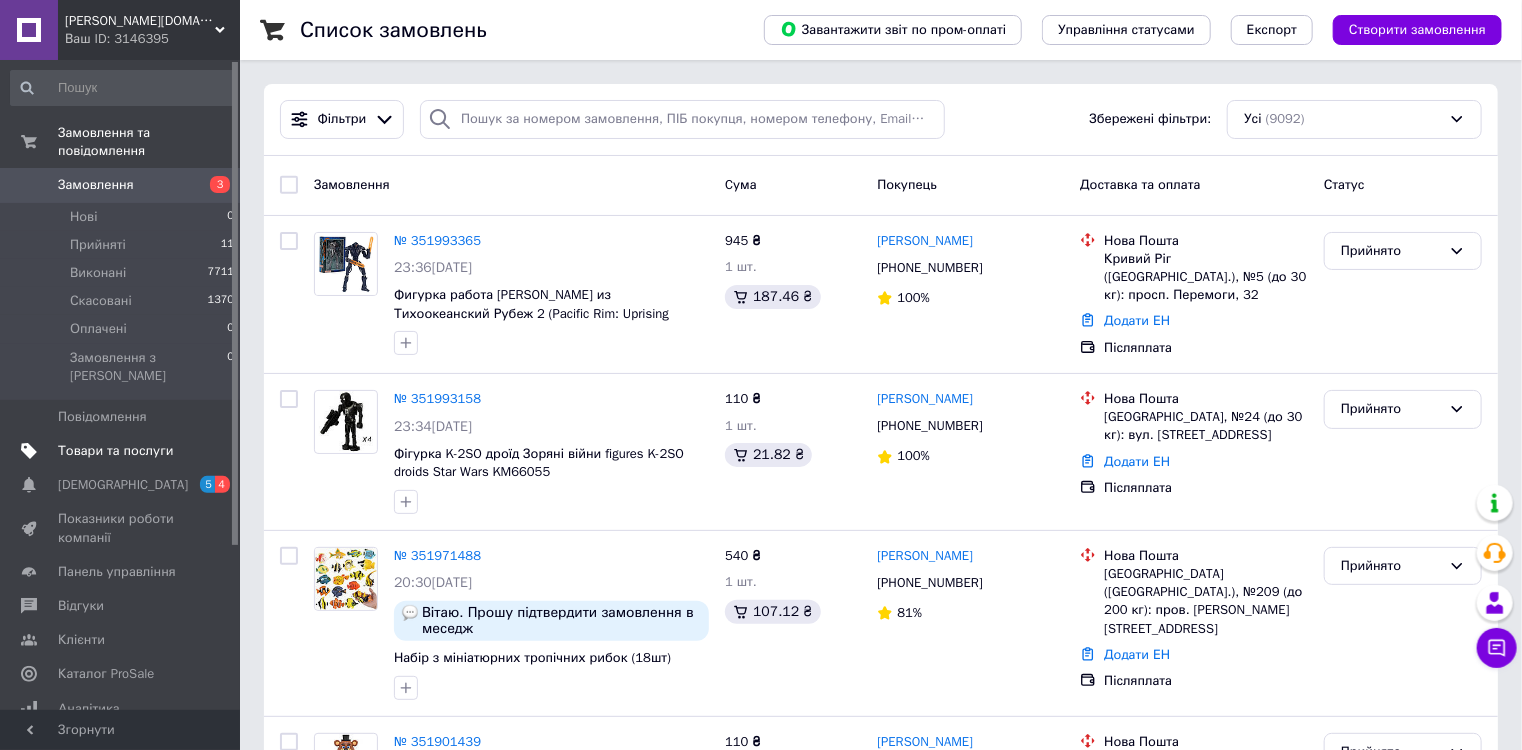 click on "Товари та послуги" at bounding box center (115, 451) 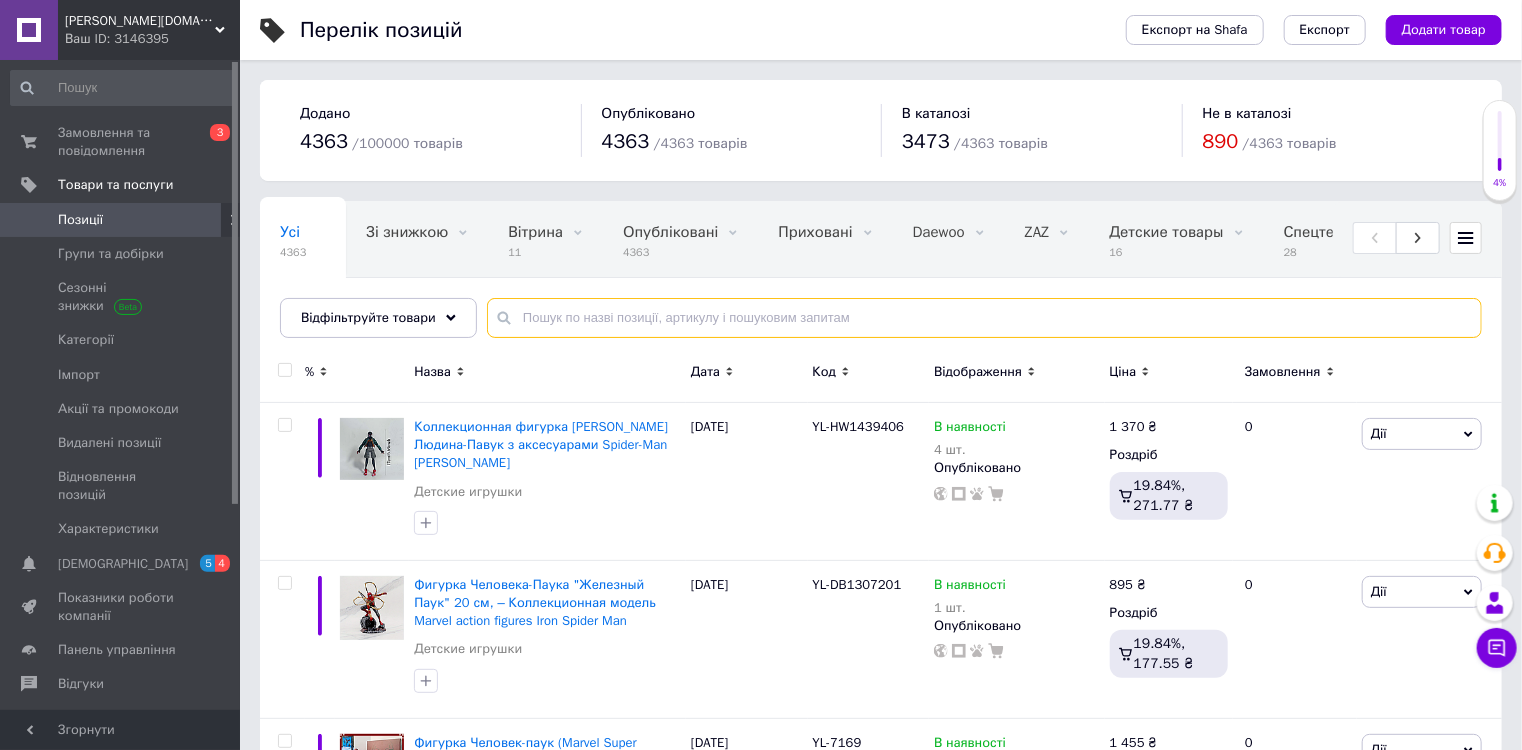 click at bounding box center [984, 318] 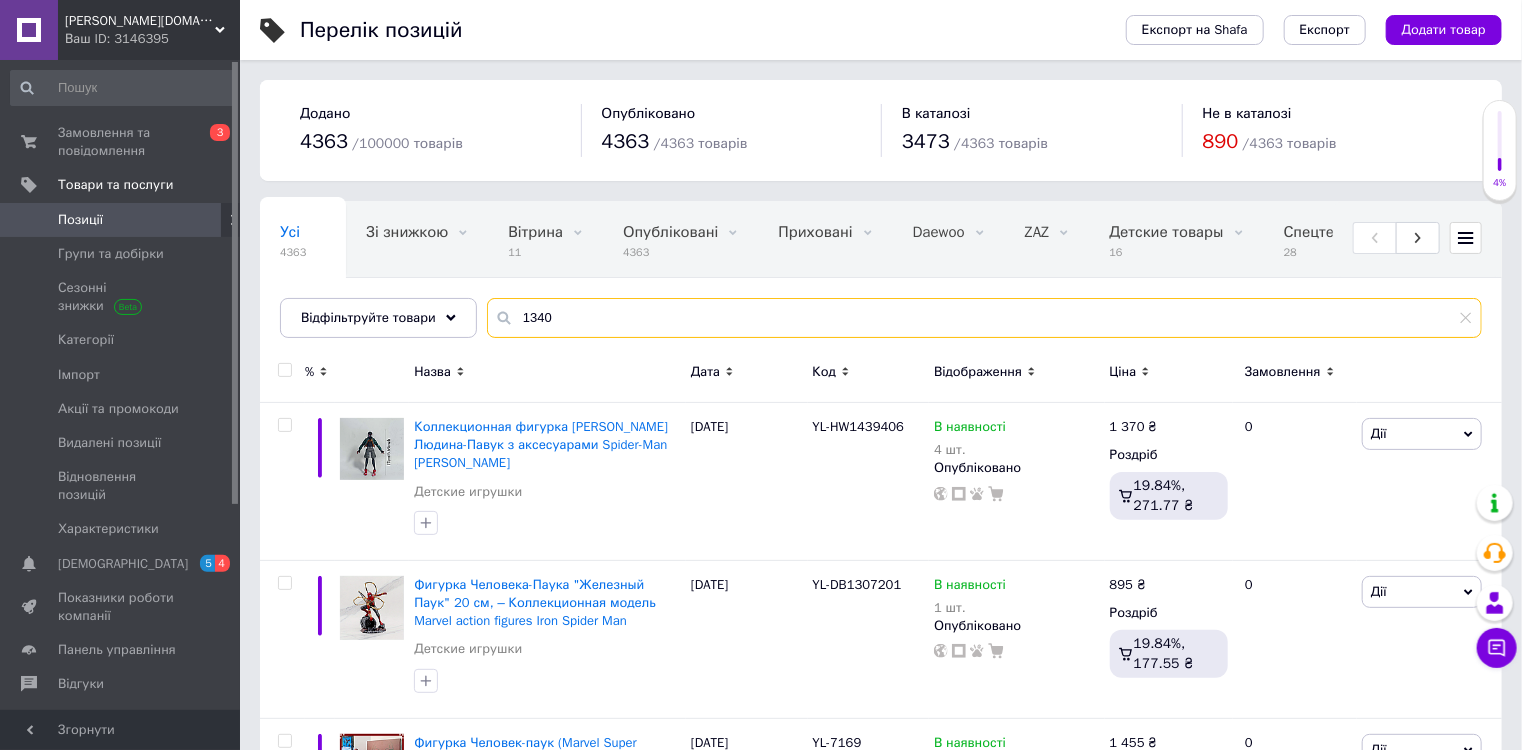 type on "1340" 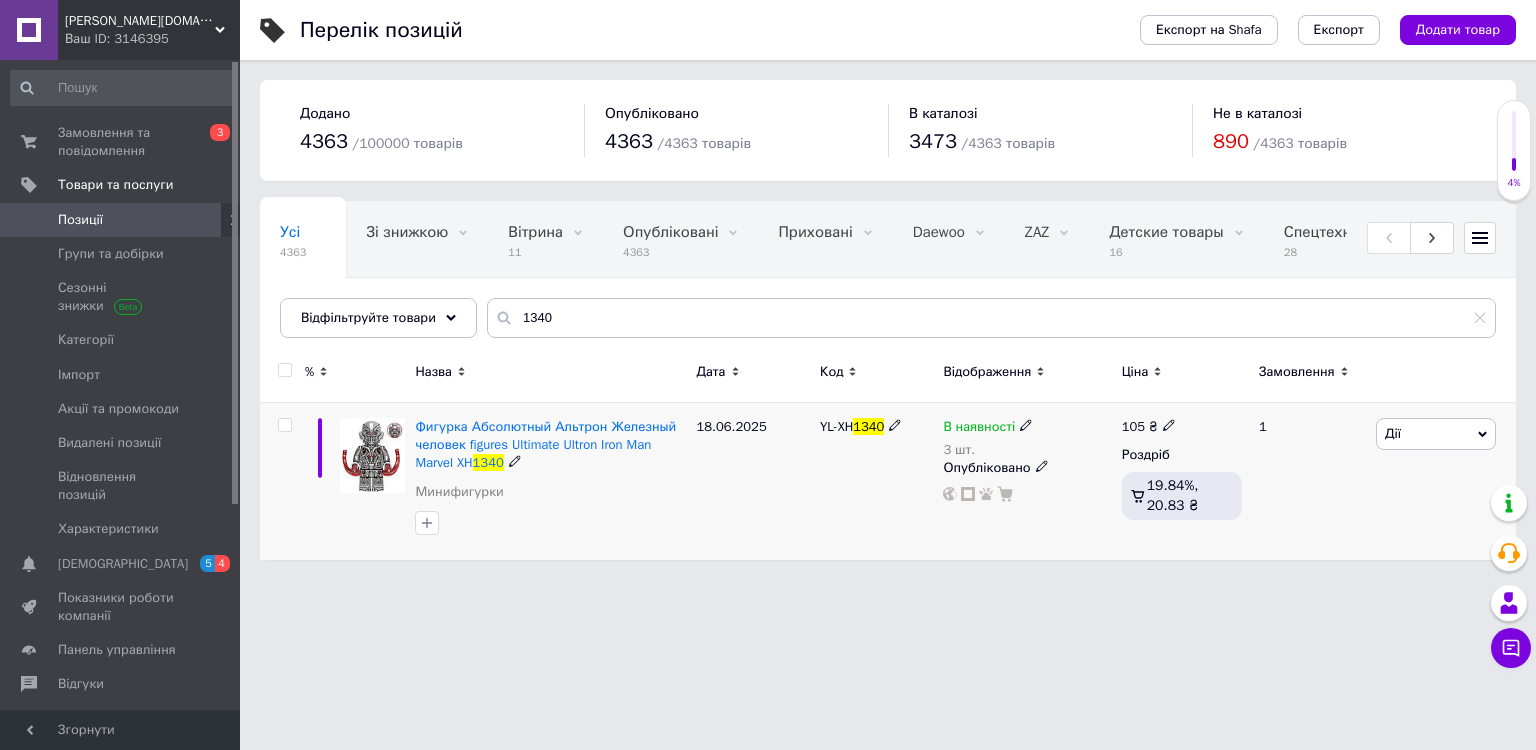 click 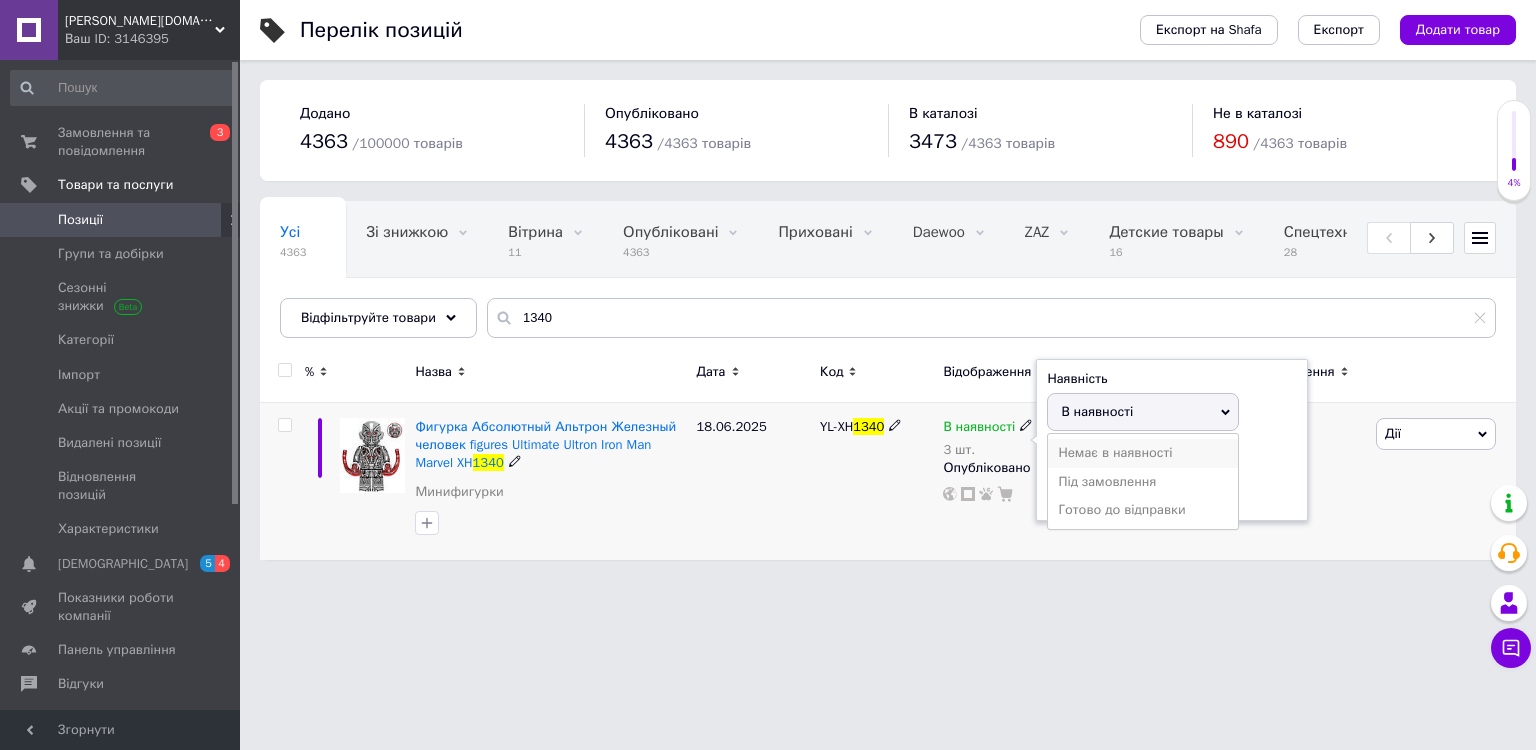 click on "Немає в наявності" at bounding box center [1143, 453] 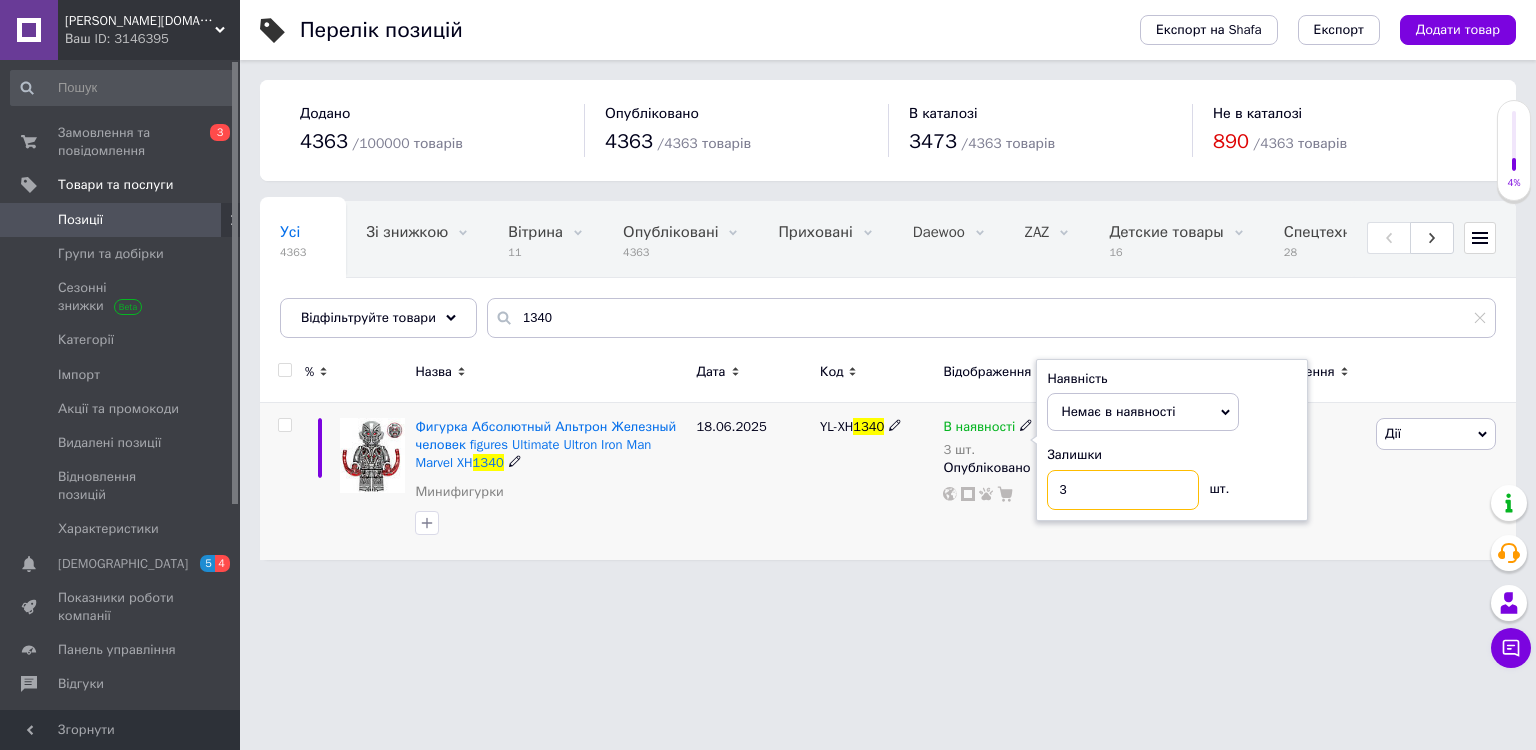 drag, startPoint x: 1064, startPoint y: 503, endPoint x: 1053, endPoint y: 489, distance: 17.804493 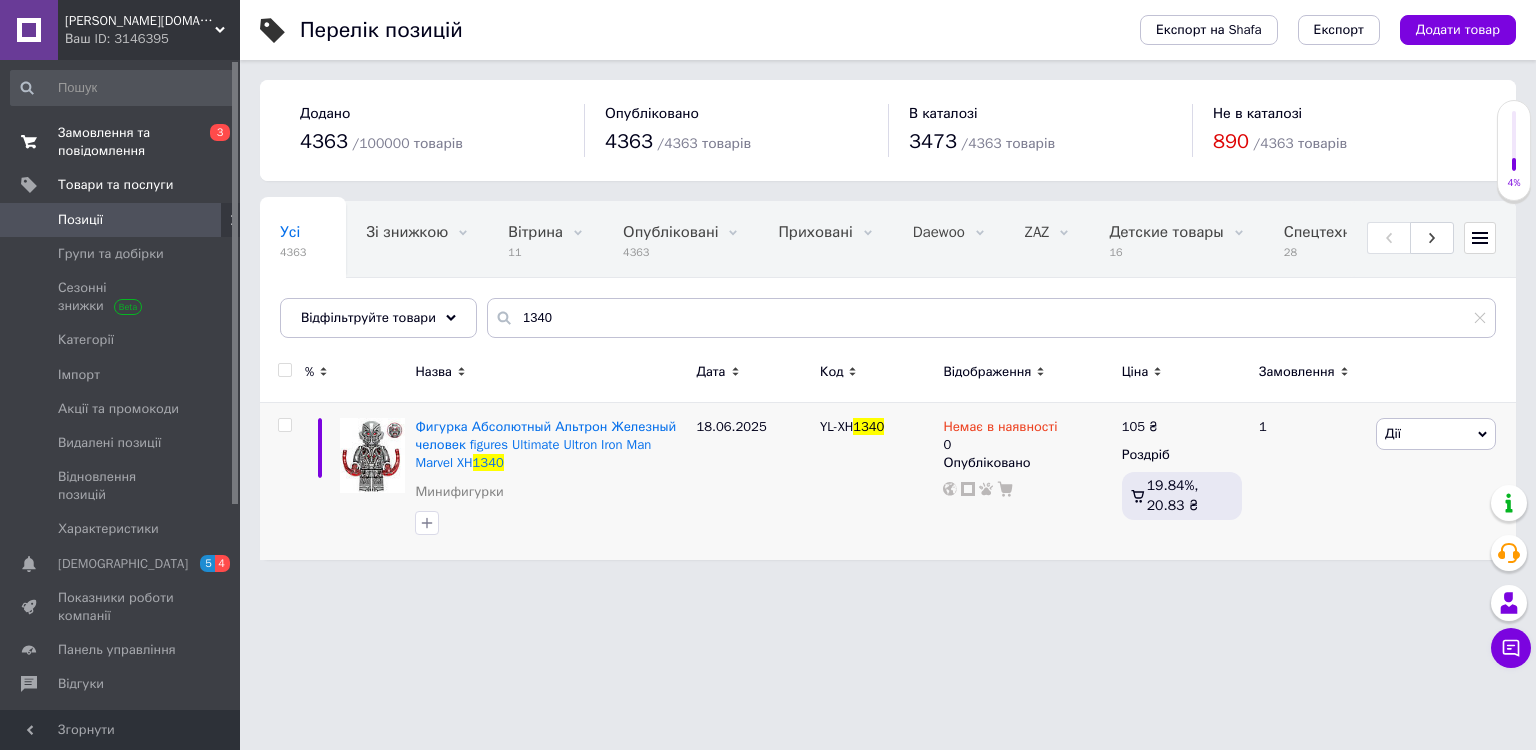 click on "Замовлення та повідомлення" at bounding box center [121, 142] 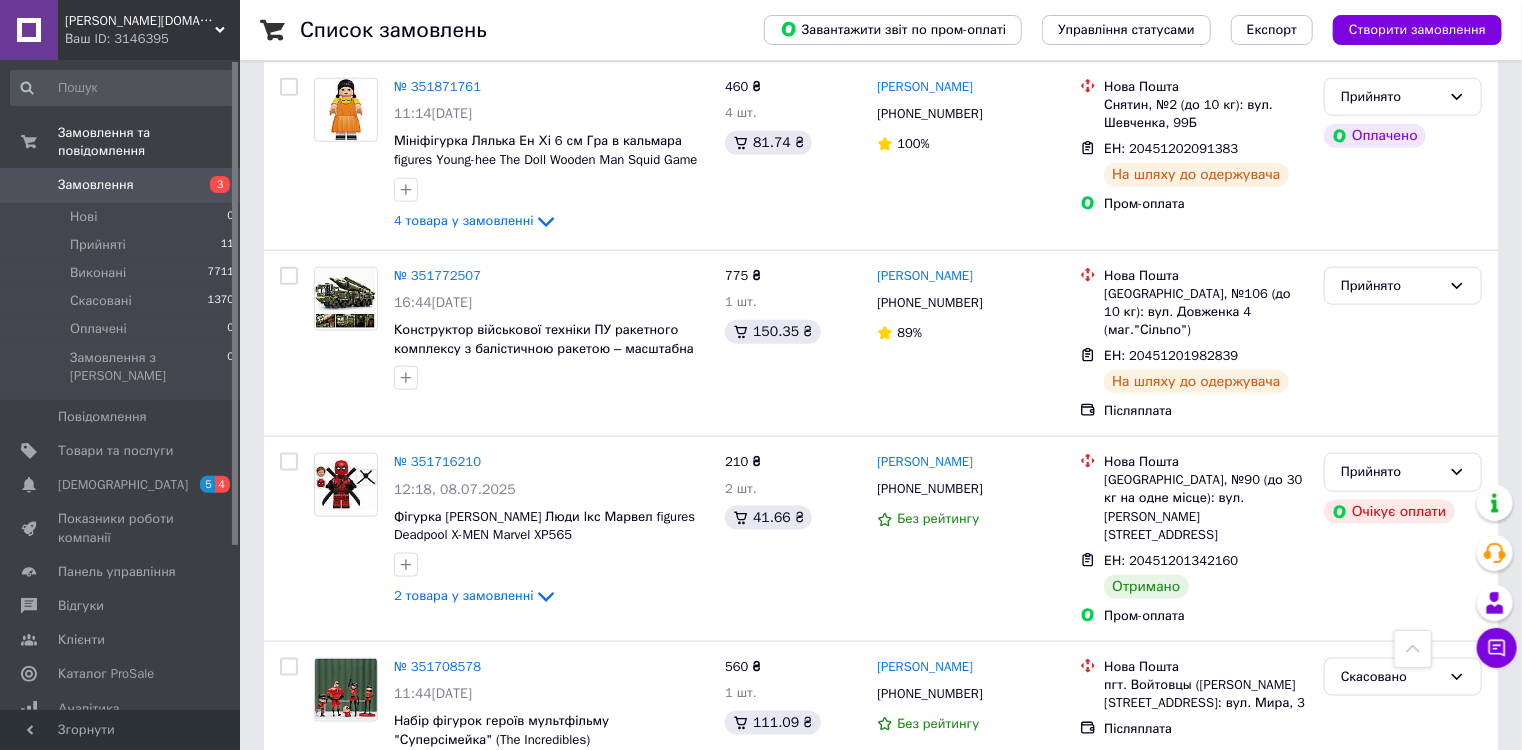 scroll, scrollTop: 1040, scrollLeft: 0, axis: vertical 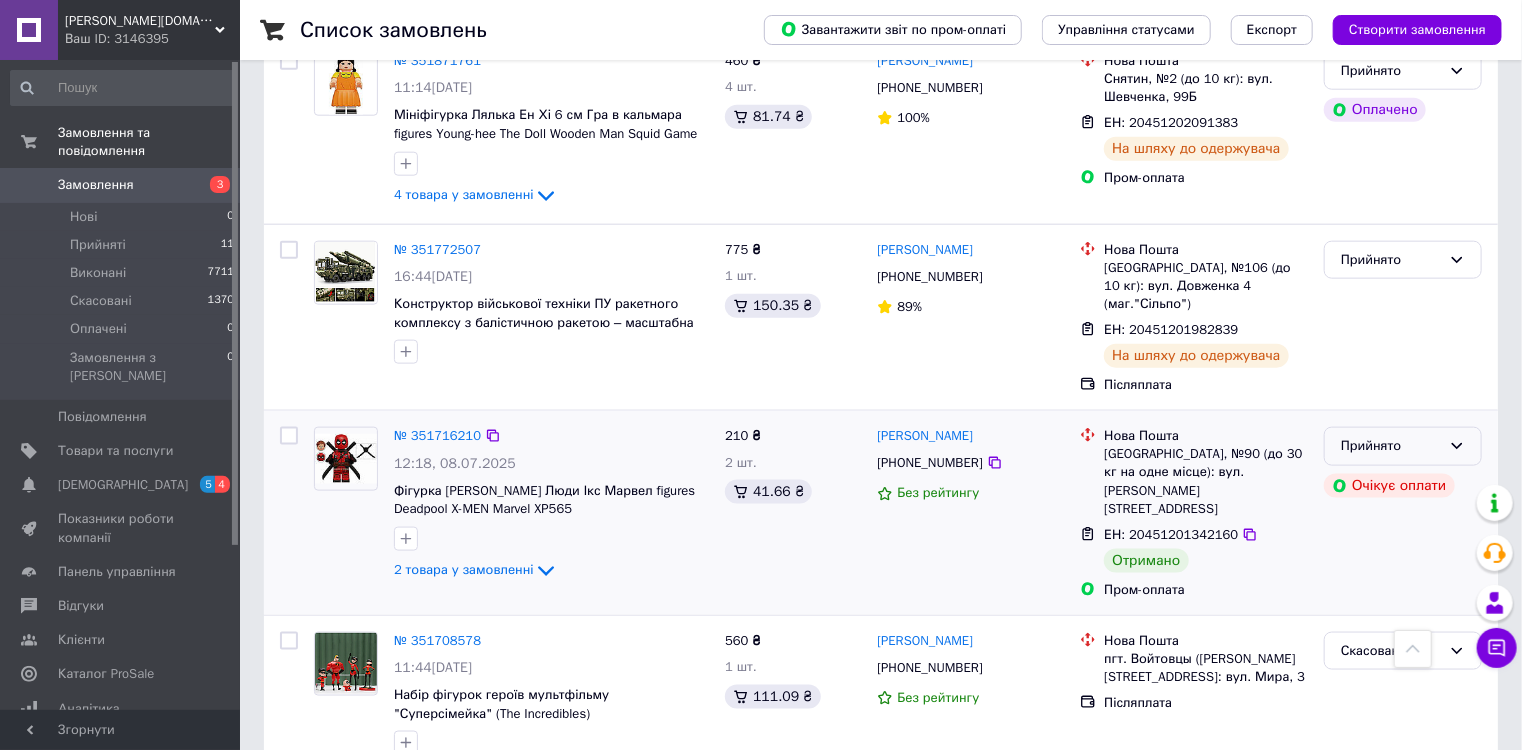 click 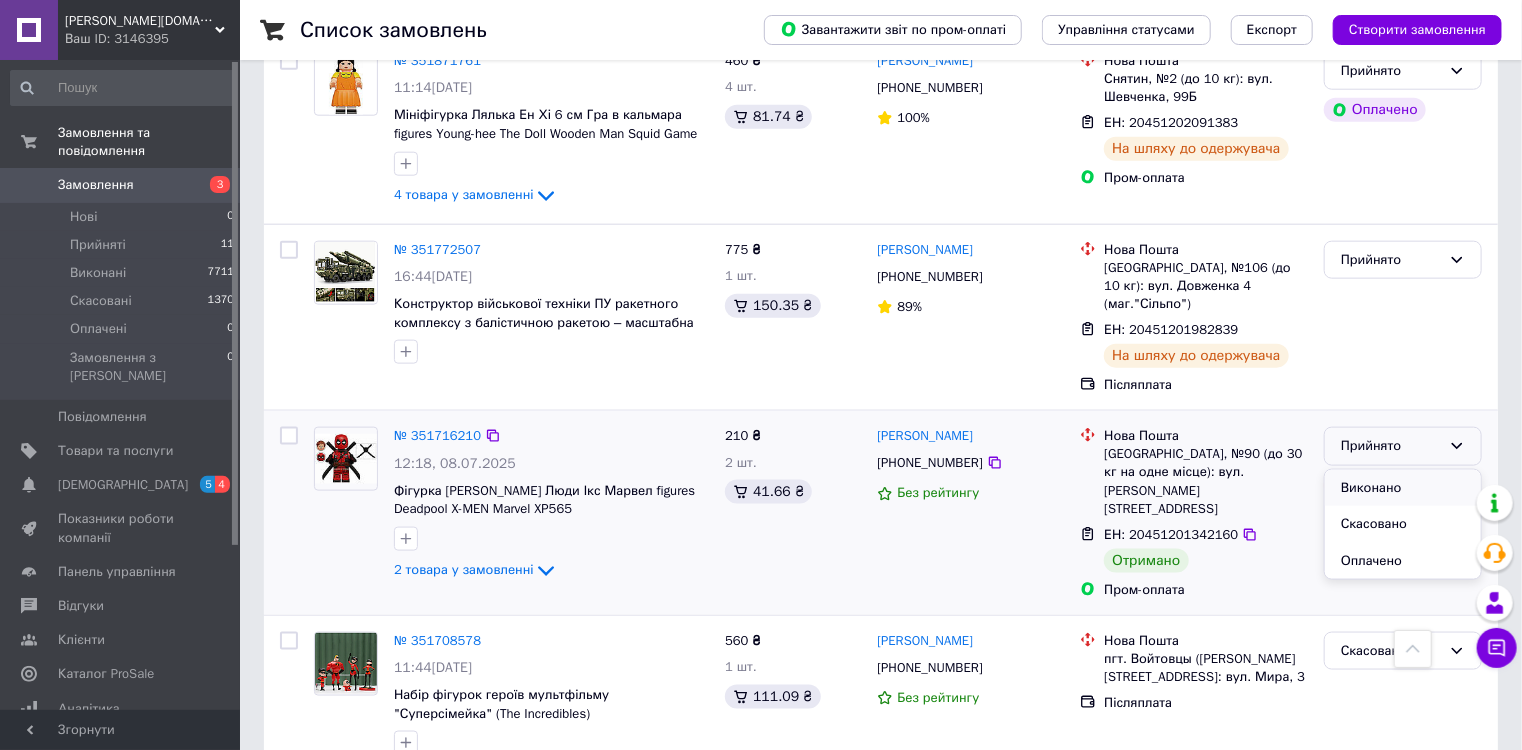 click on "Виконано" at bounding box center (1403, 488) 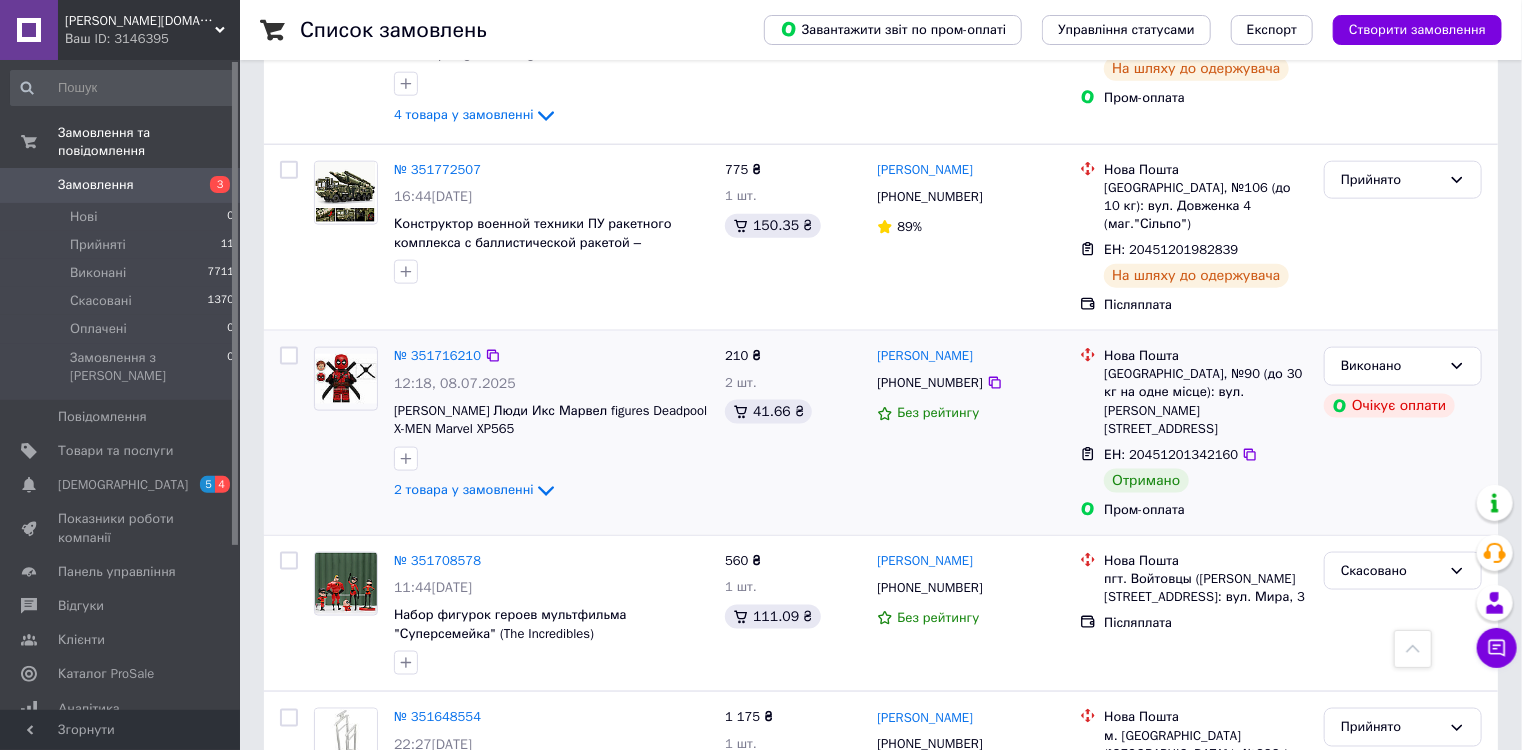 scroll, scrollTop: 1120, scrollLeft: 0, axis: vertical 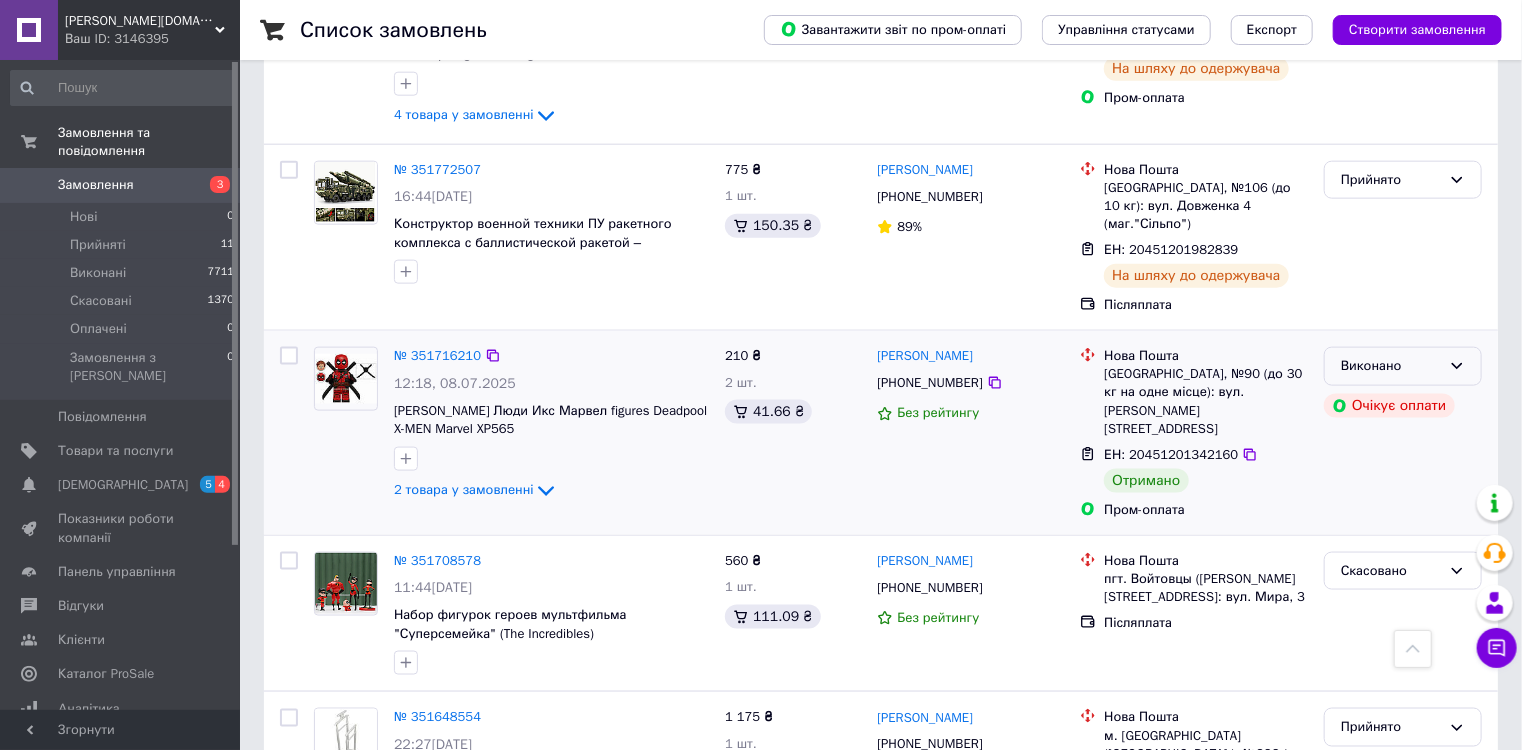 click 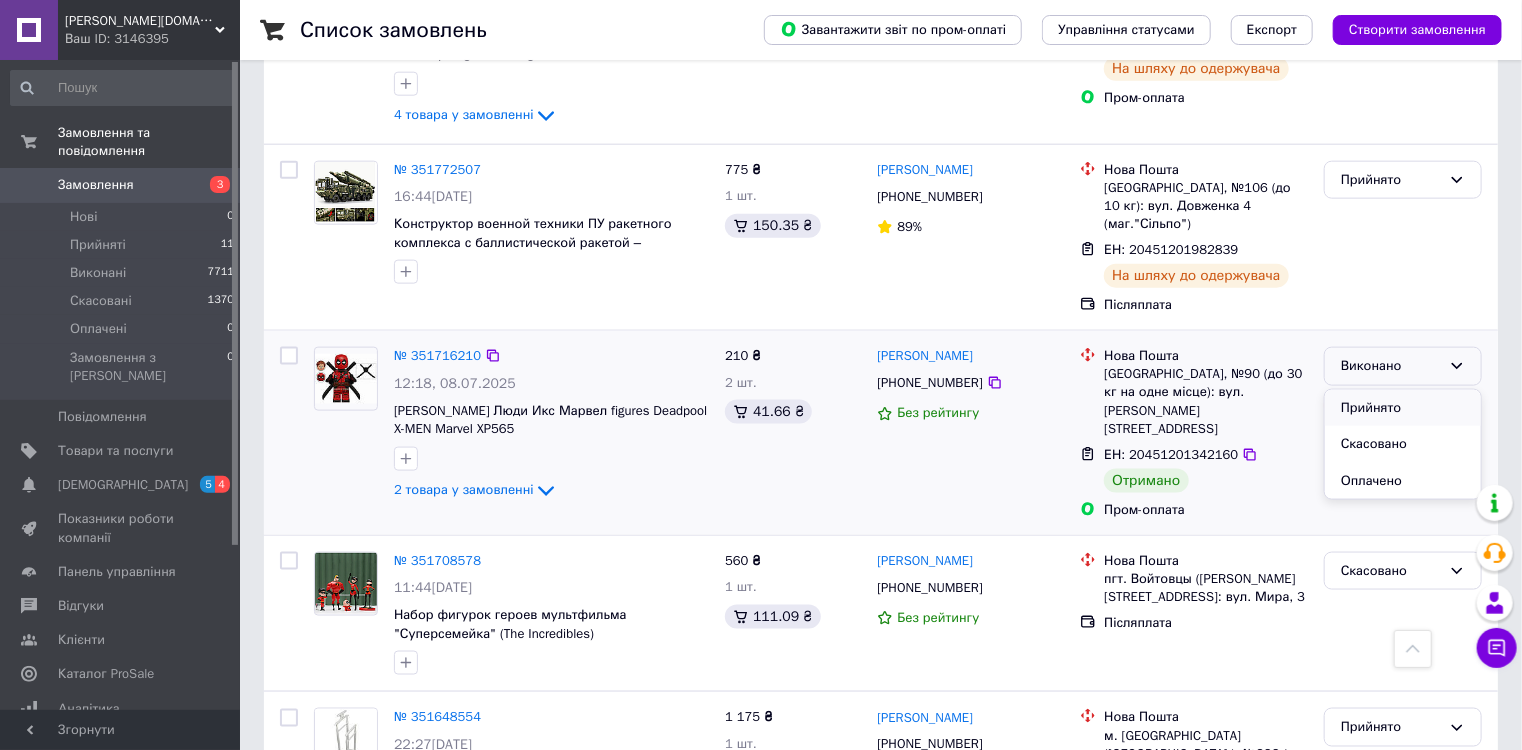 click on "Прийнято" at bounding box center [1403, 408] 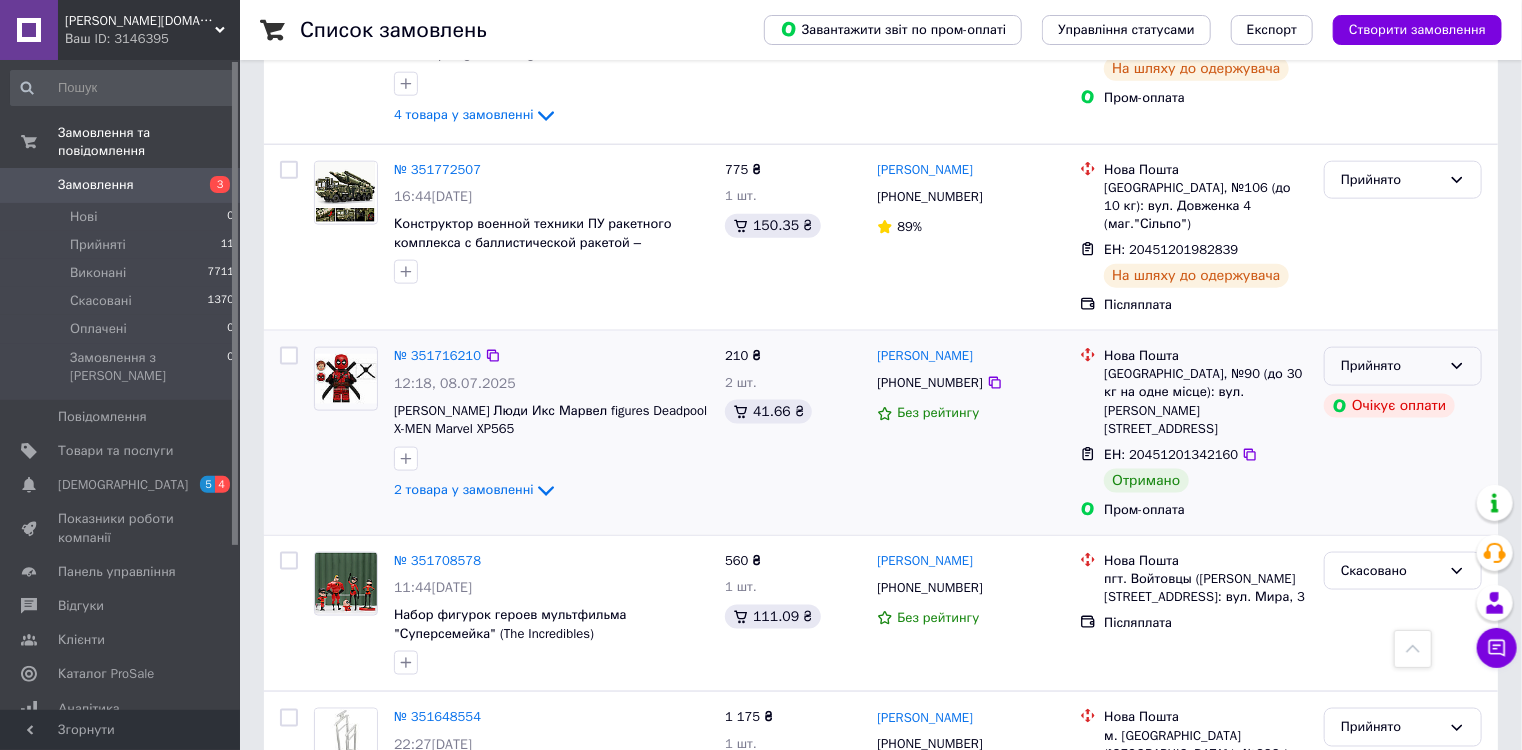 click 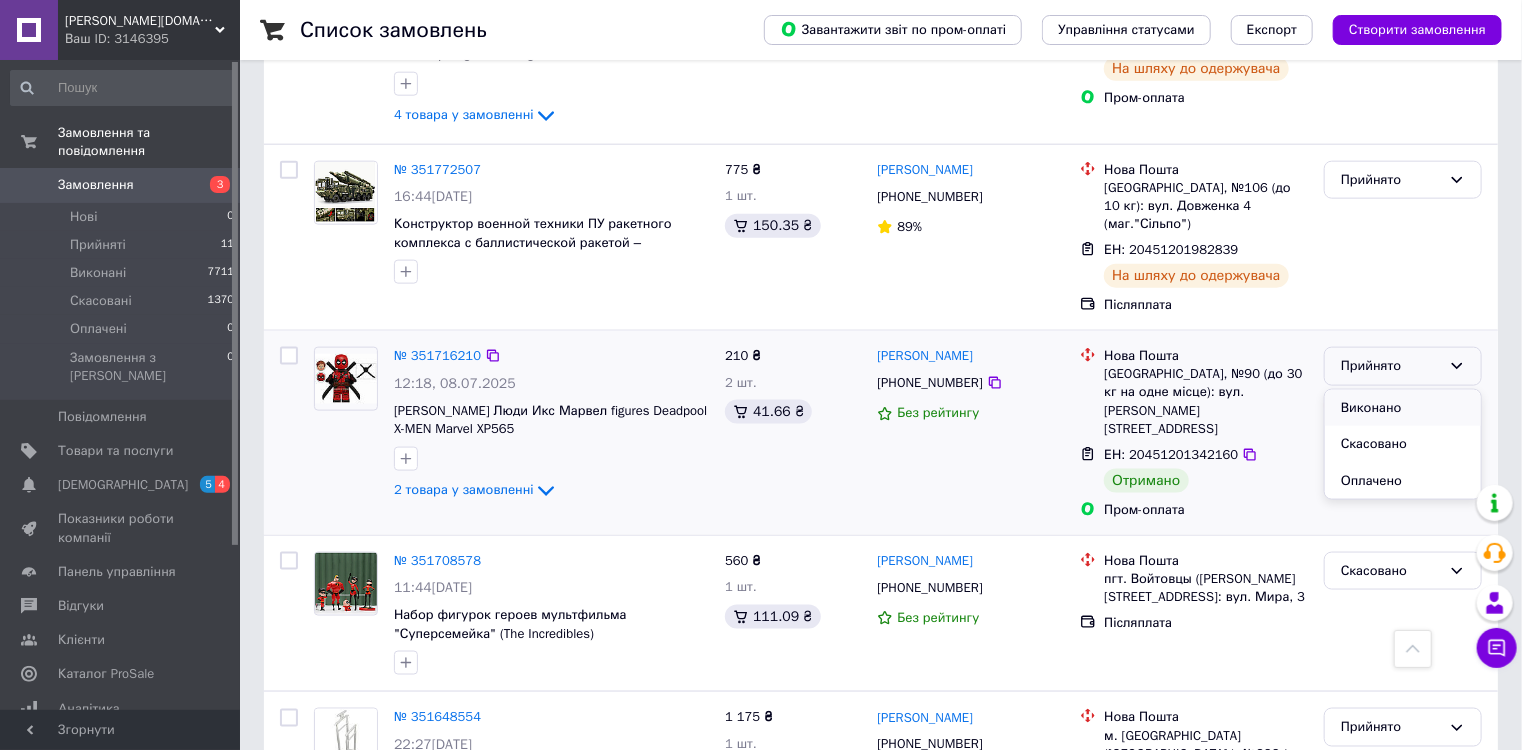 click on "Виконано" at bounding box center (1403, 408) 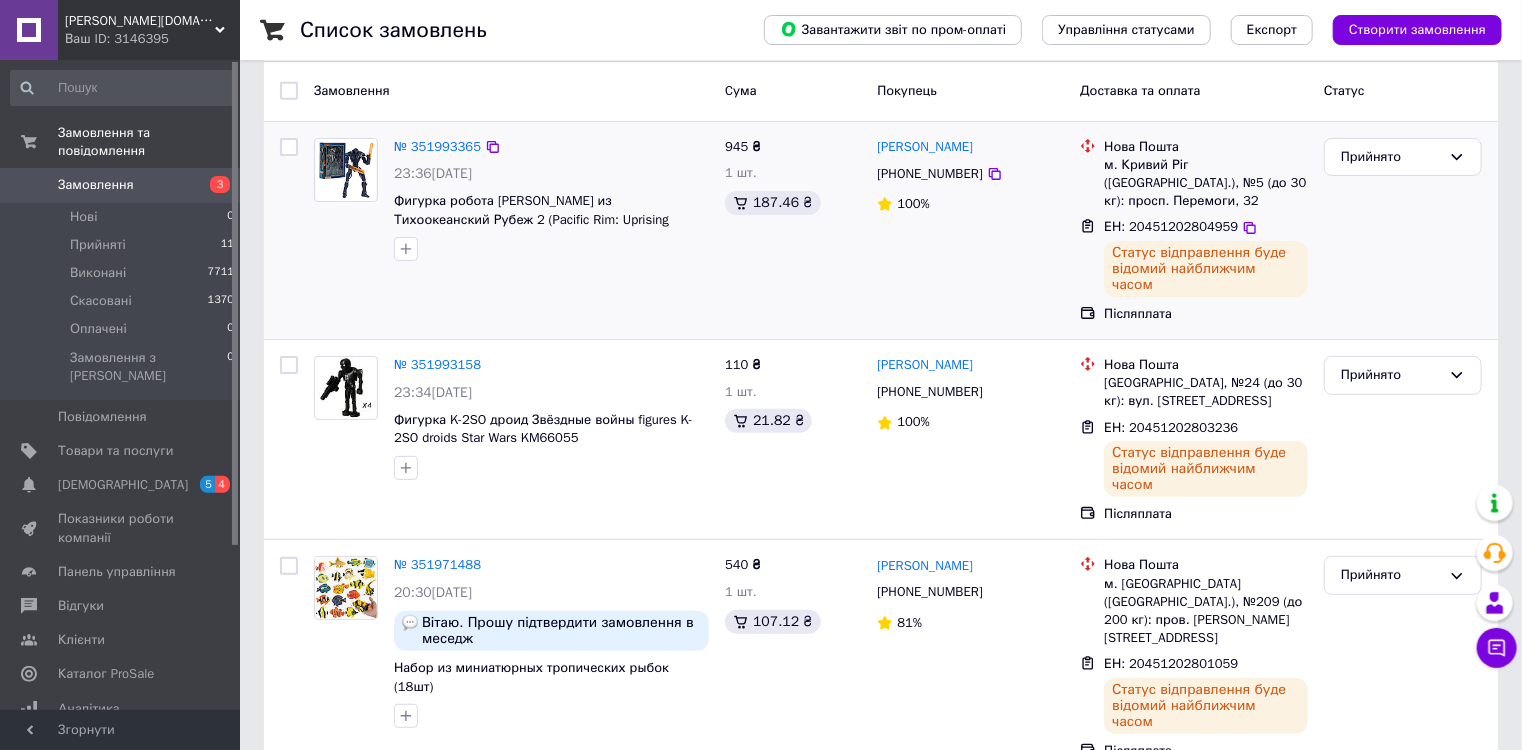 scroll, scrollTop: 0, scrollLeft: 0, axis: both 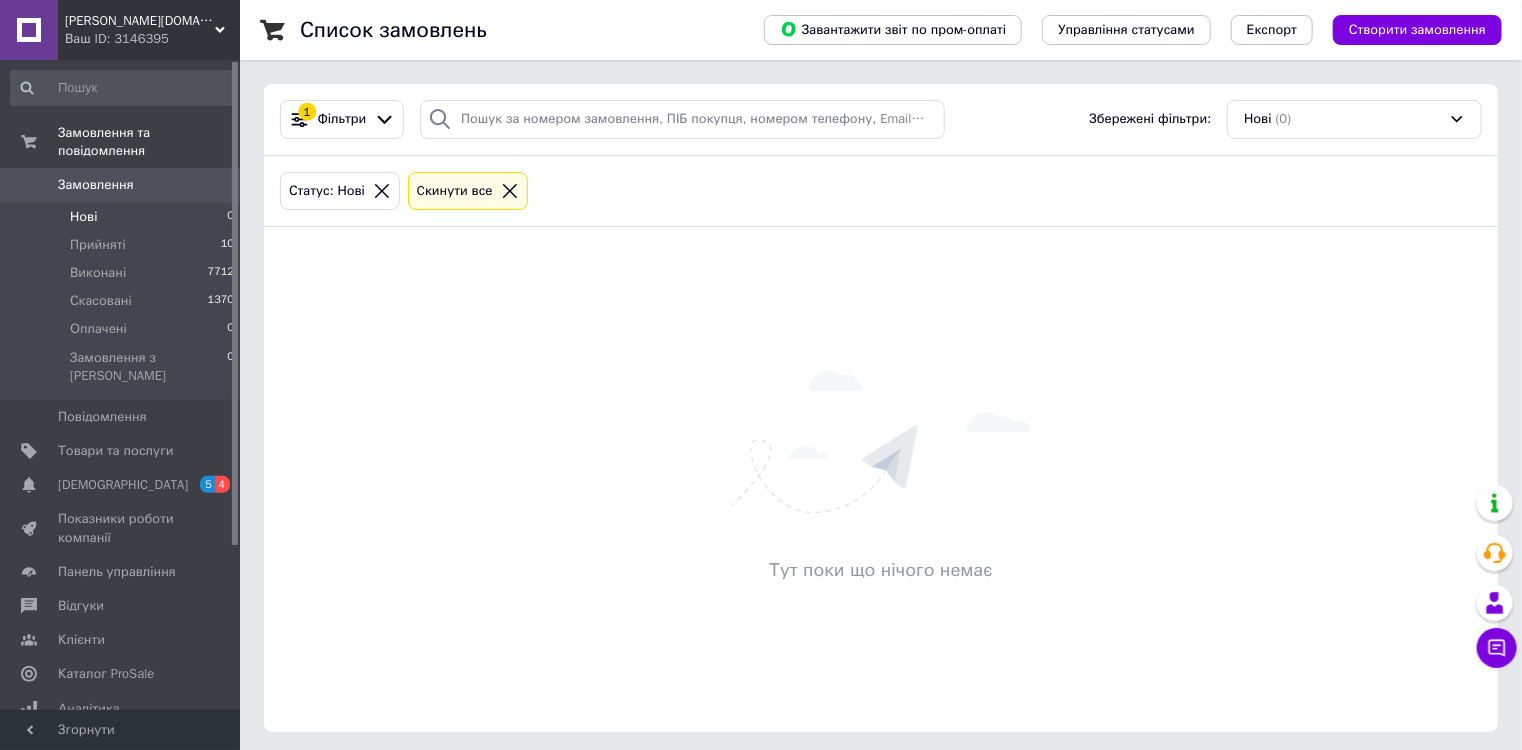 click 